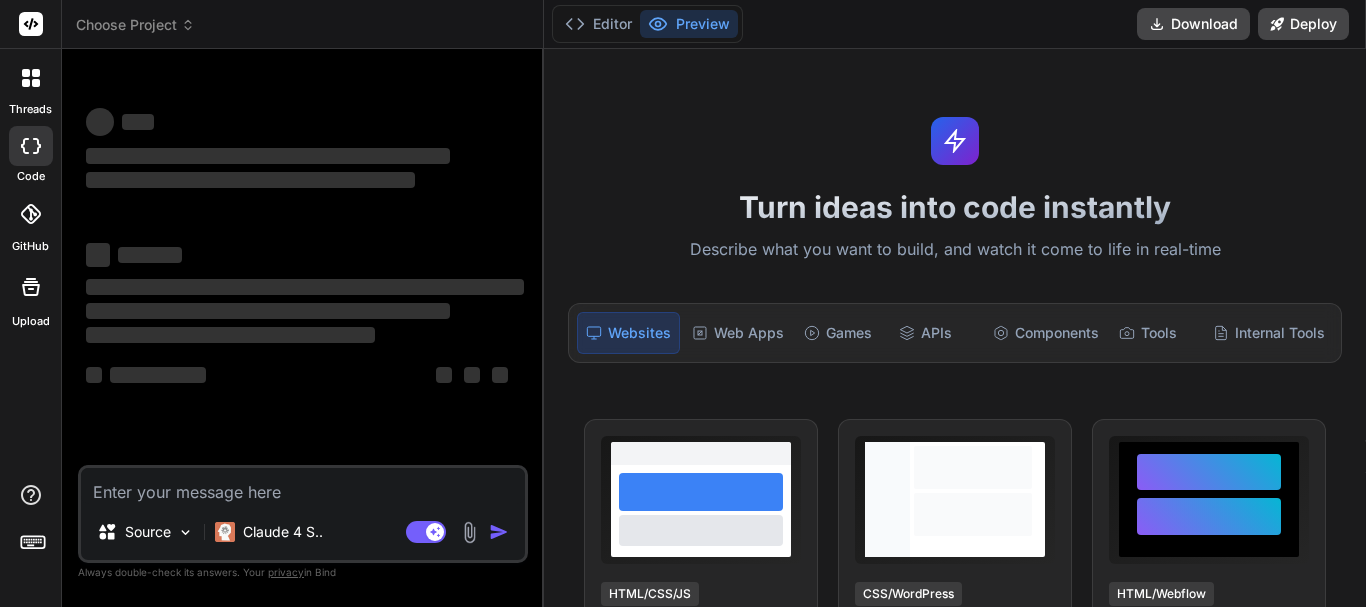 scroll, scrollTop: 0, scrollLeft: 0, axis: both 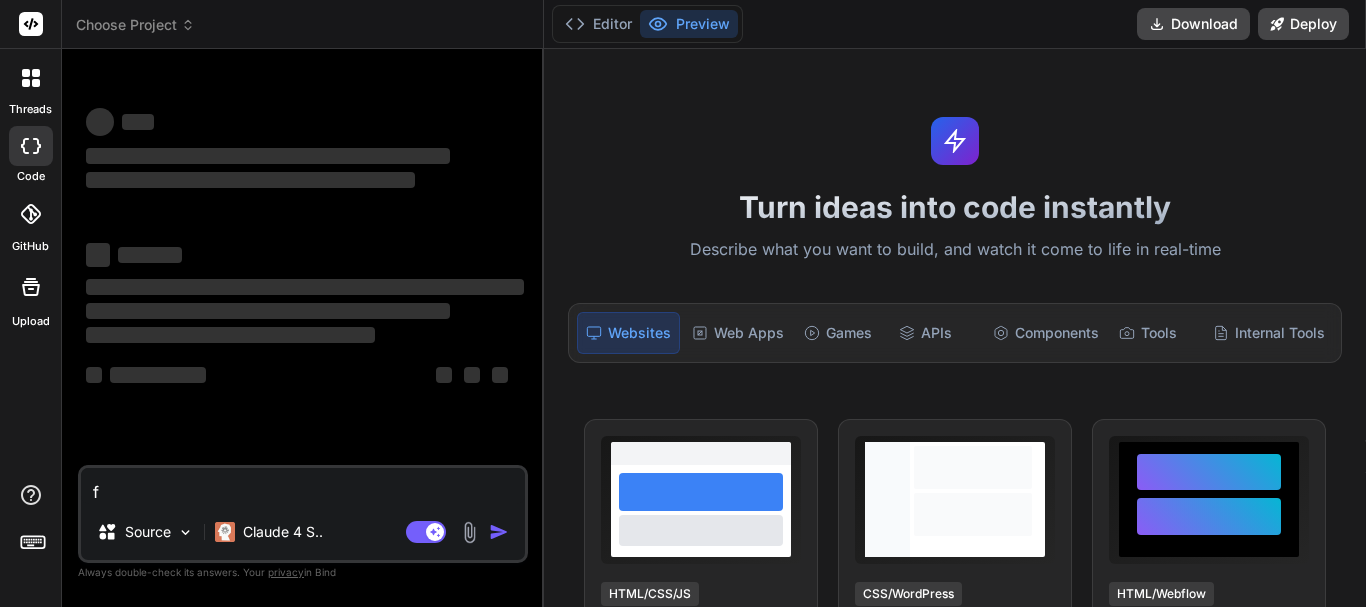 type on "fi" 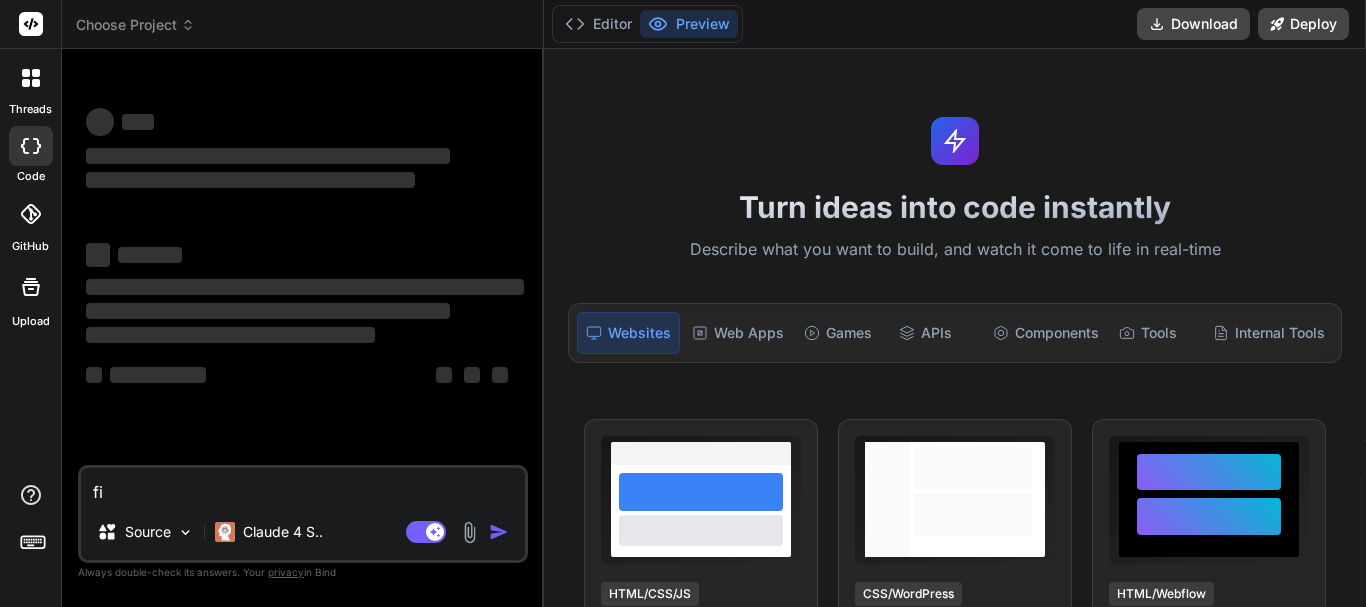type on "x" 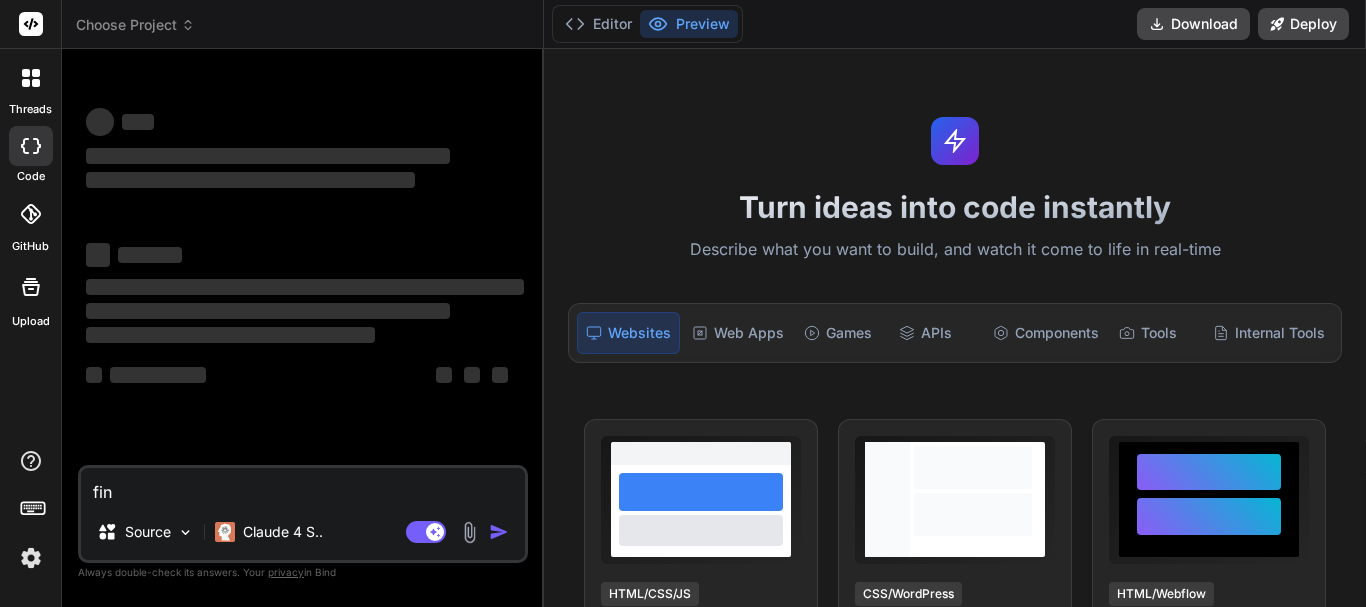 type on "find" 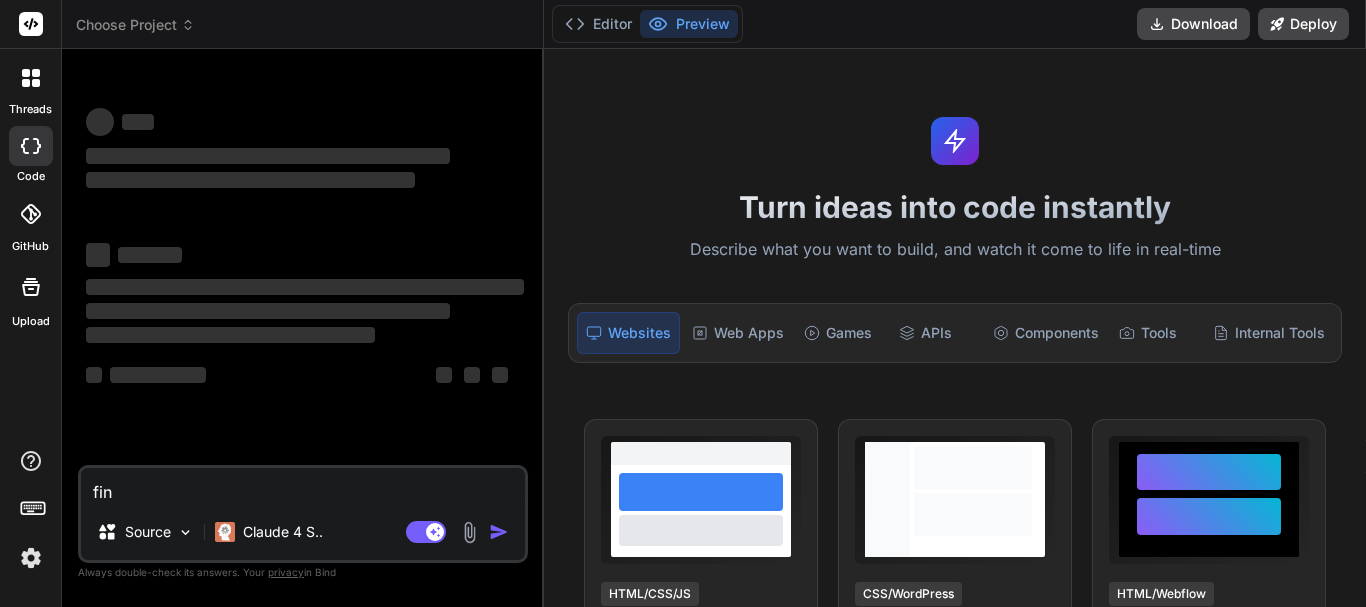 type on "x" 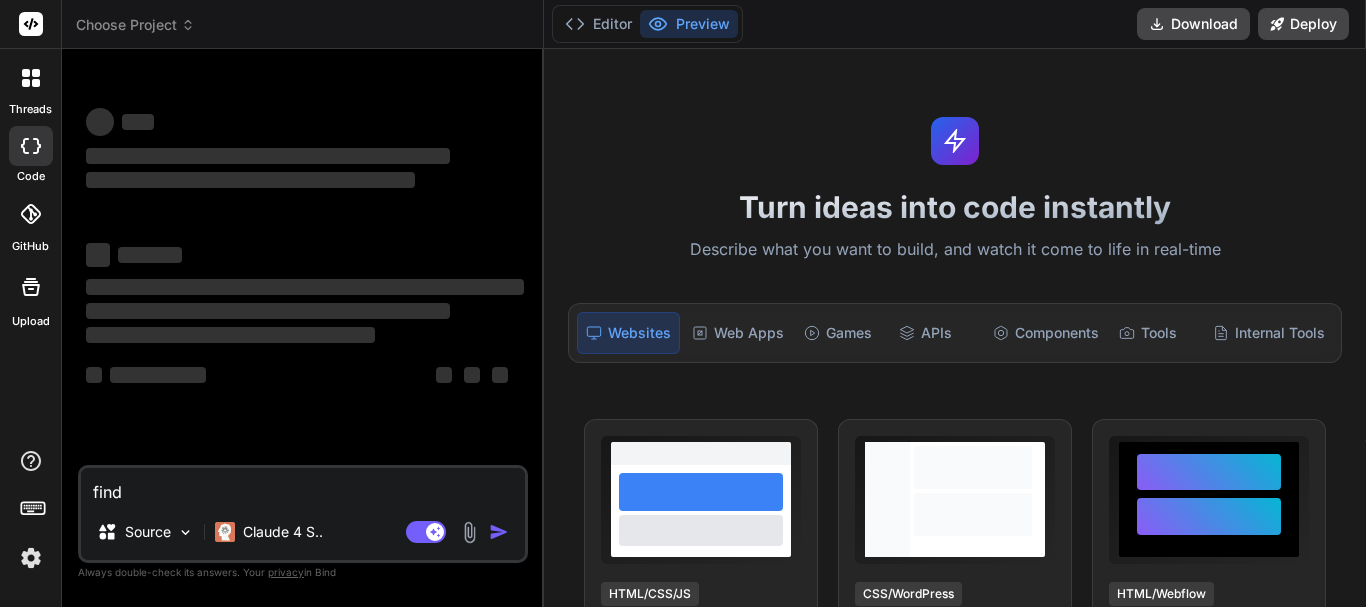 type on "find" 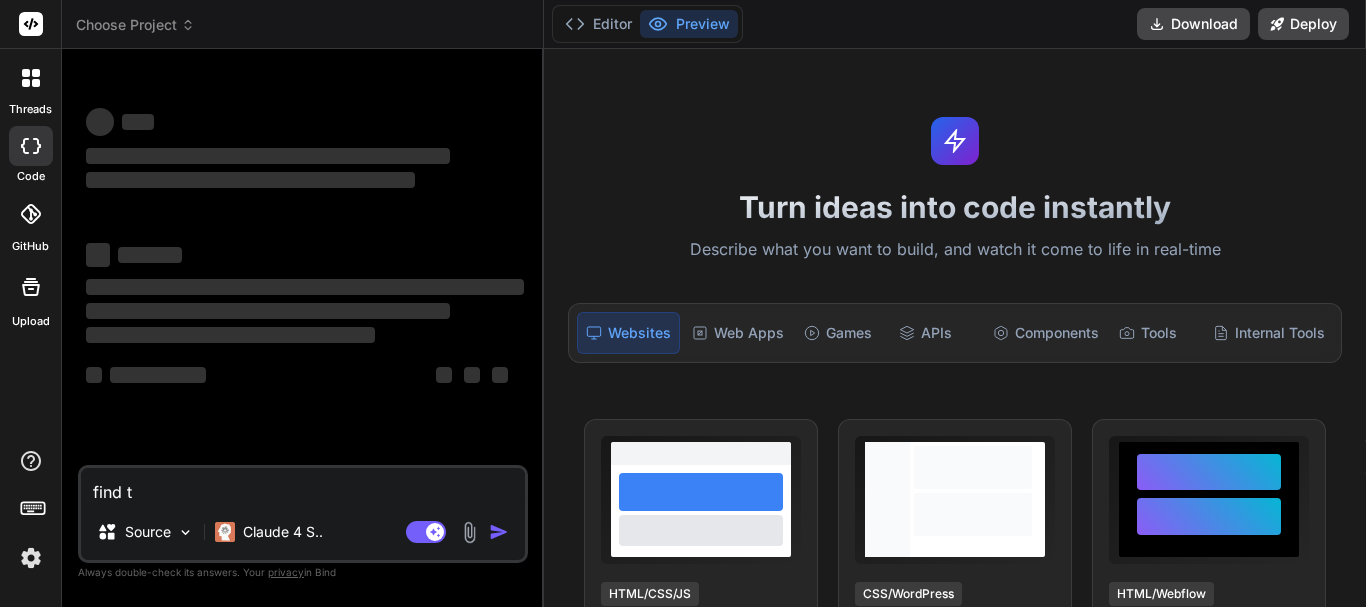 type on "find th" 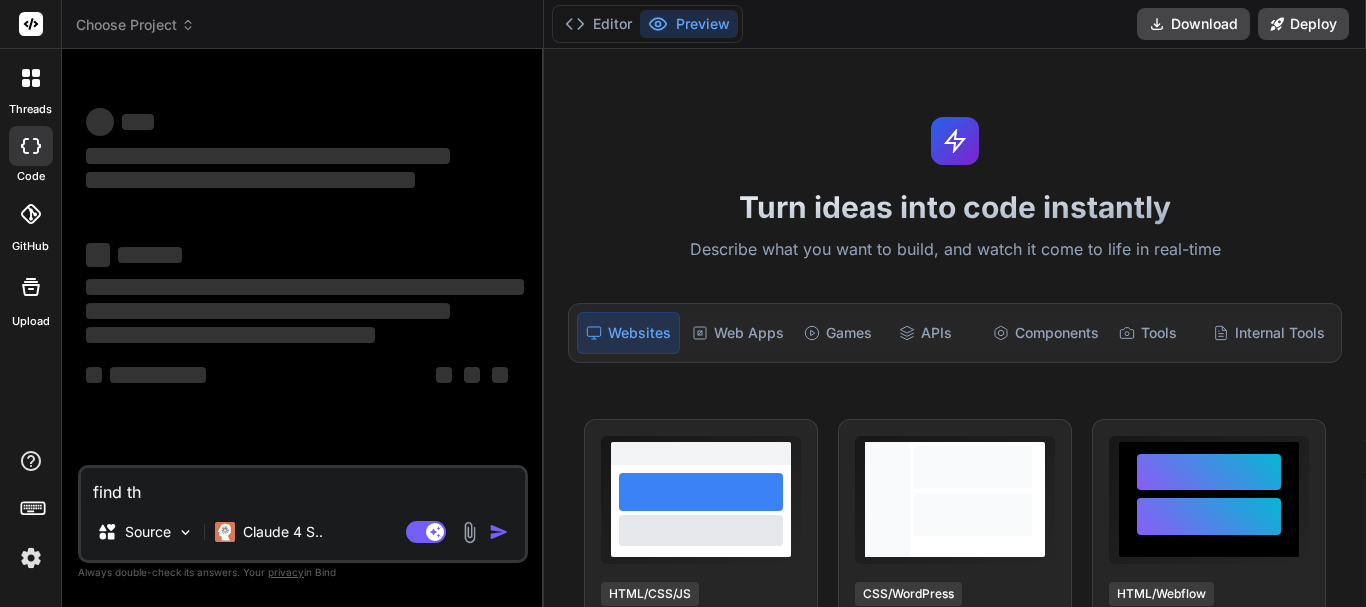 type on "find the" 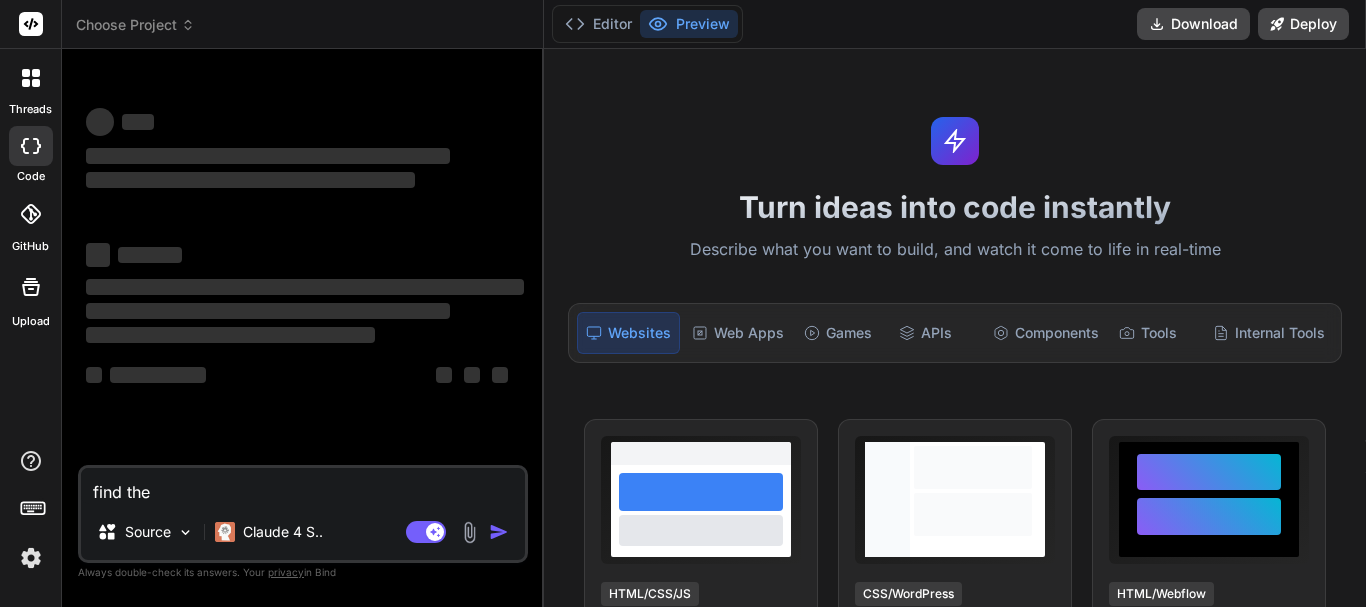 type on "find the" 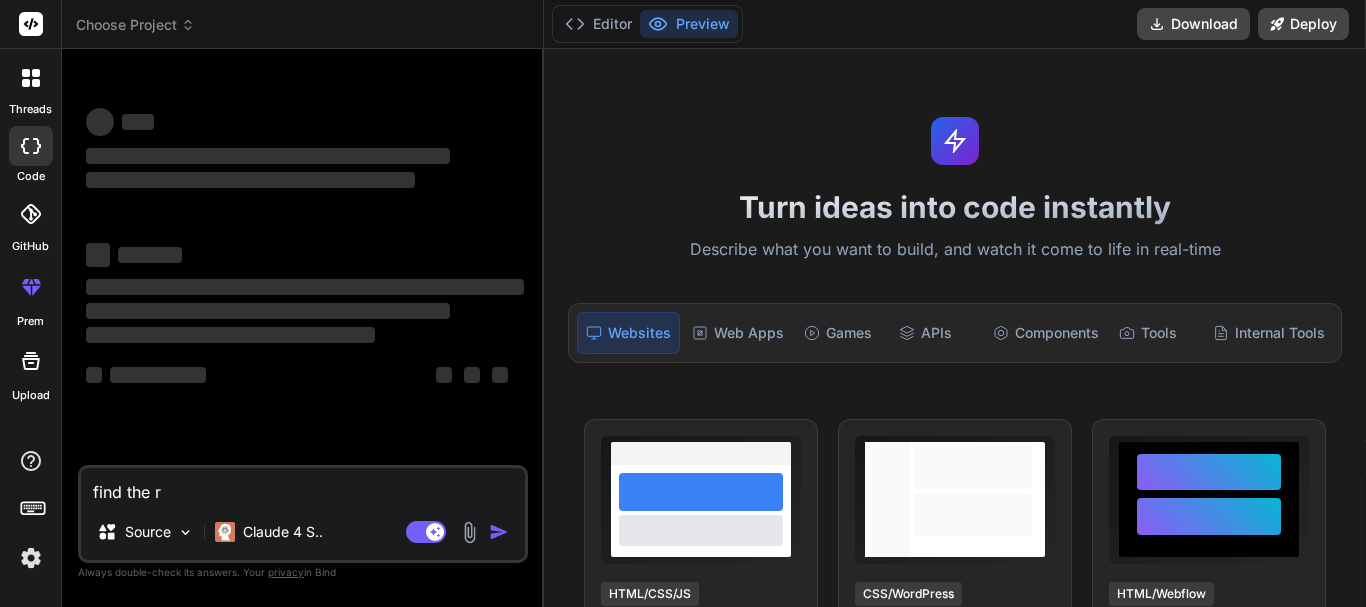 type on "find the rr" 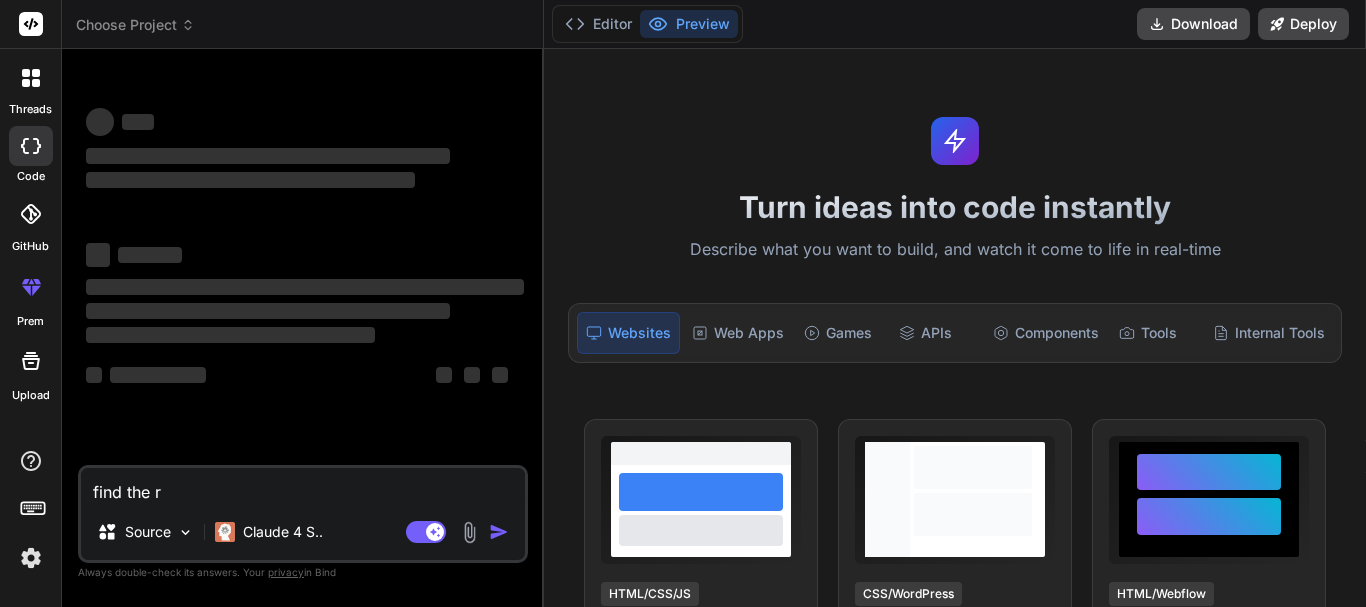 type on "x" 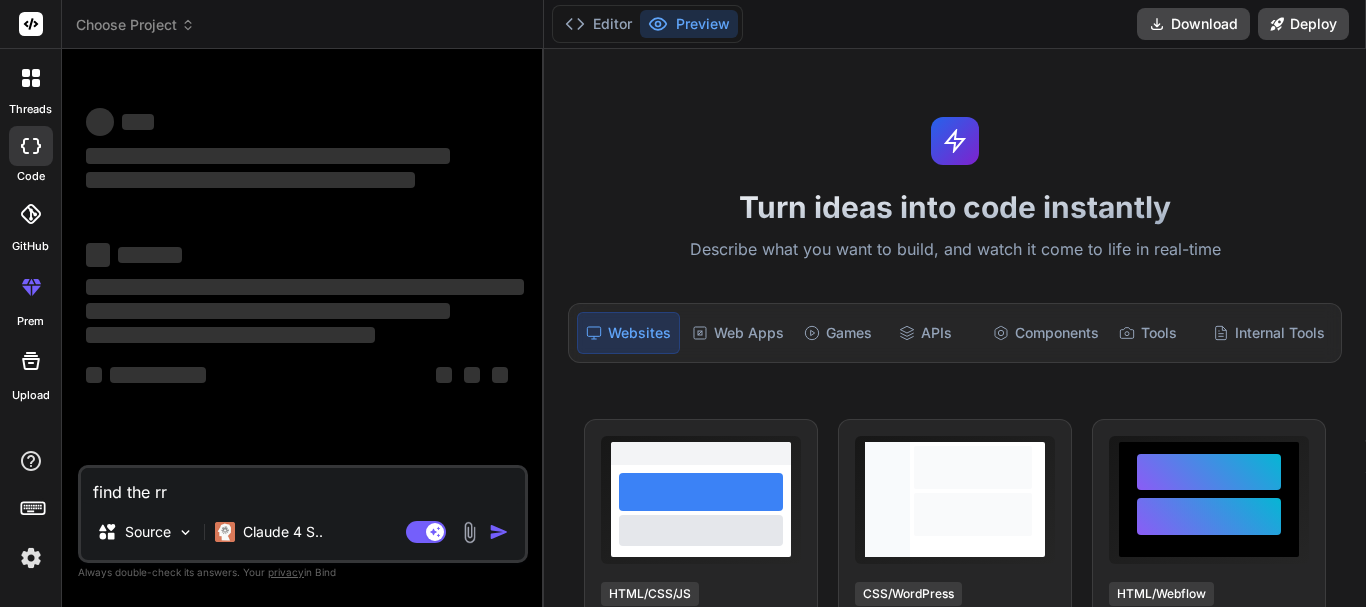 type on "find the rrr" 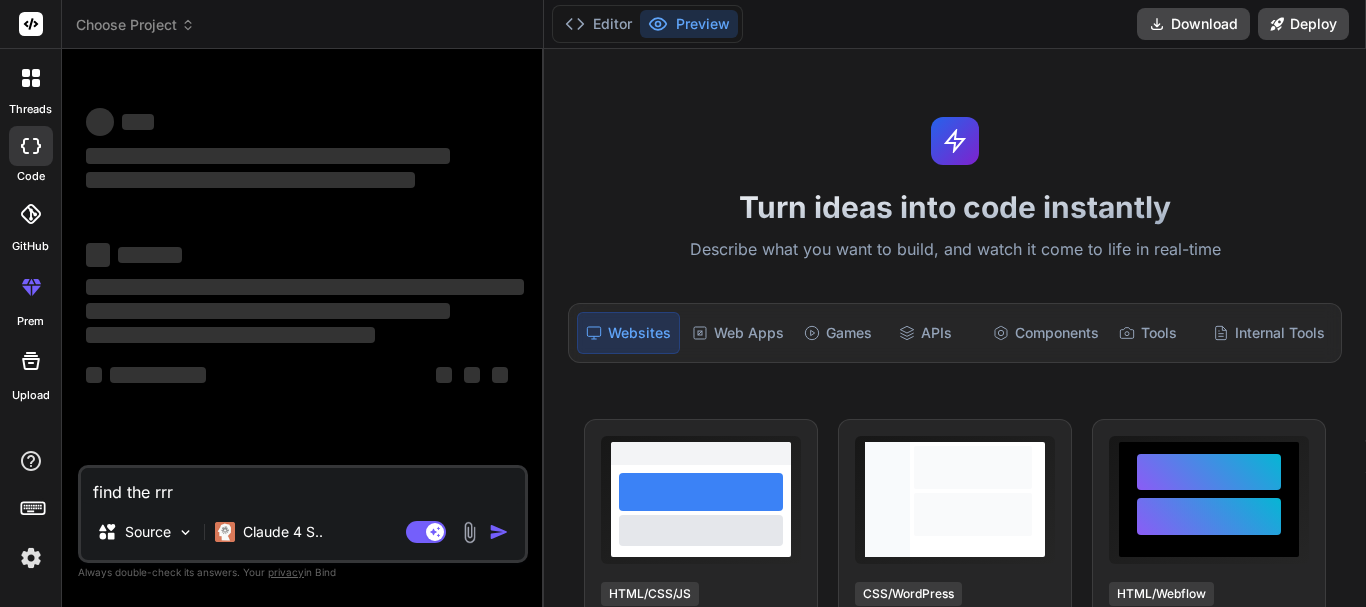 type on "find the rrro" 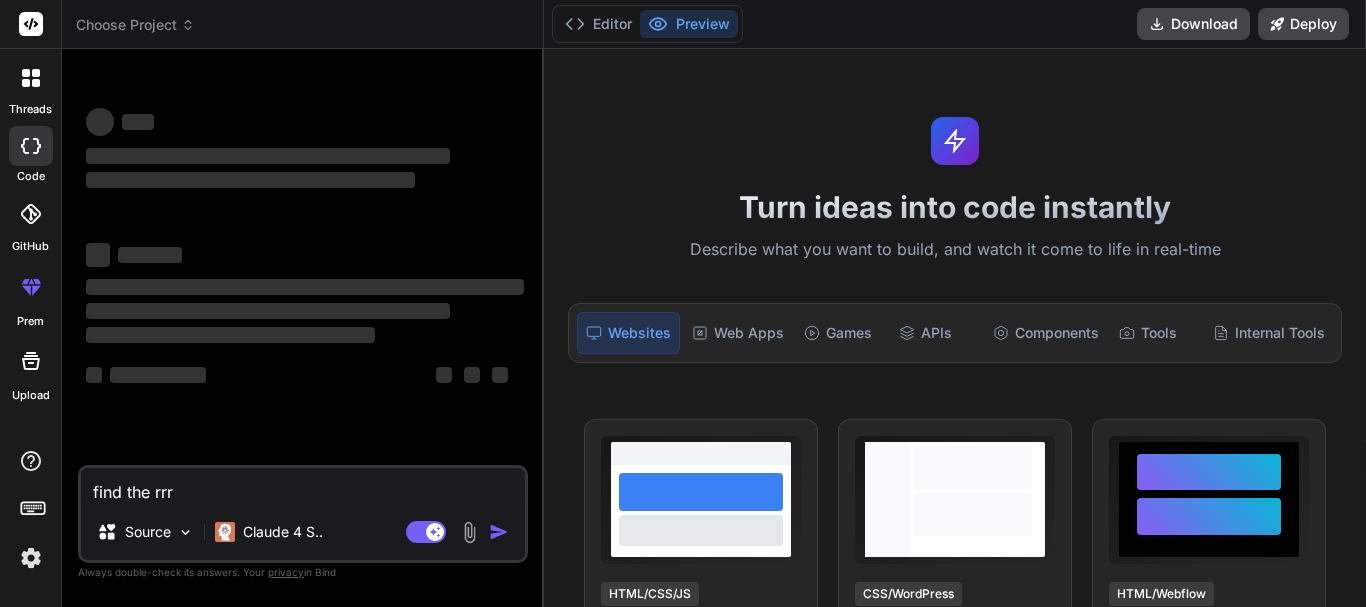 type on "x" 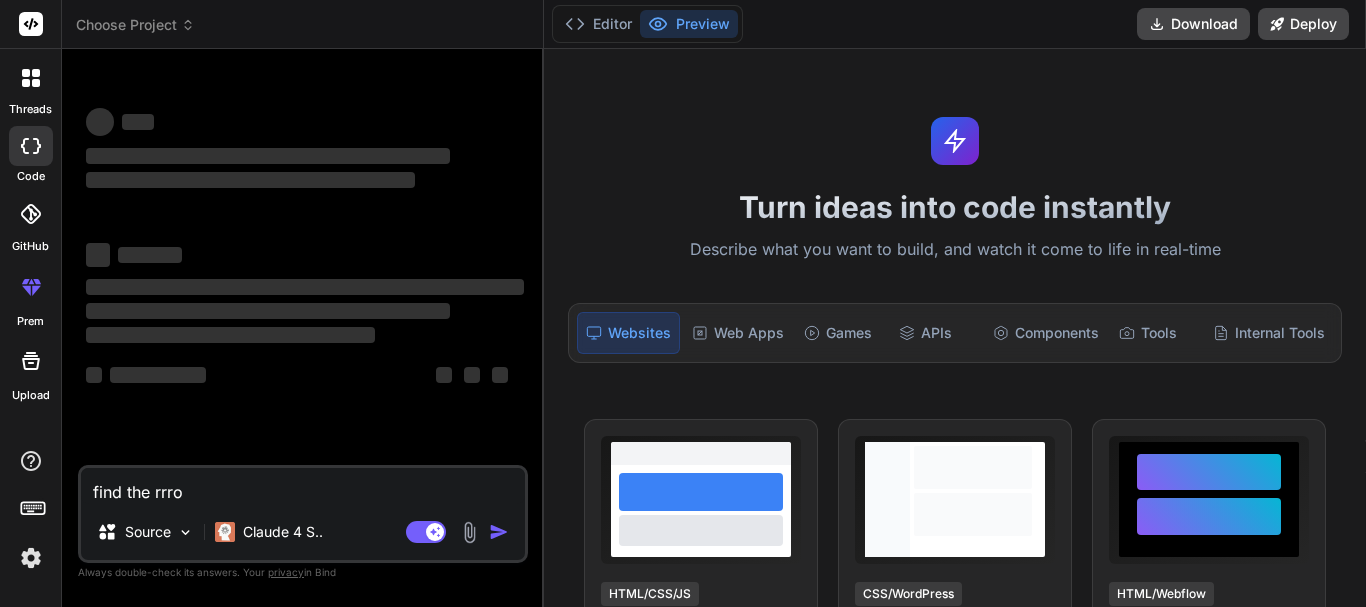 type on "find the rrror" 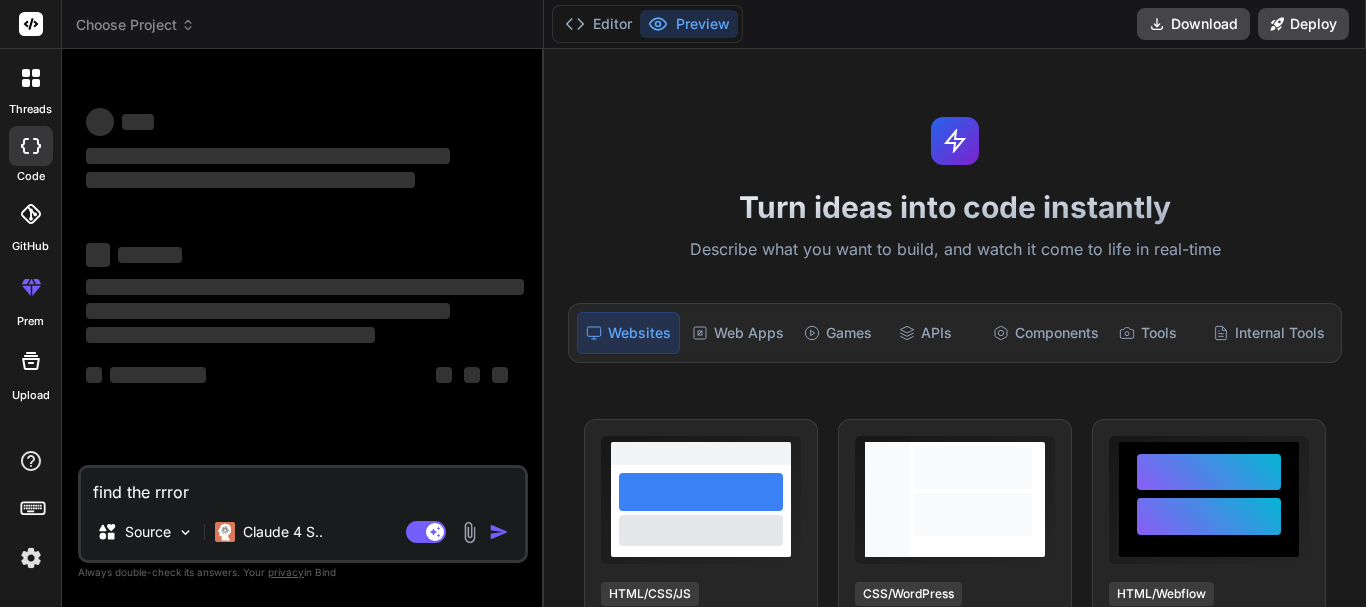 type on "x" 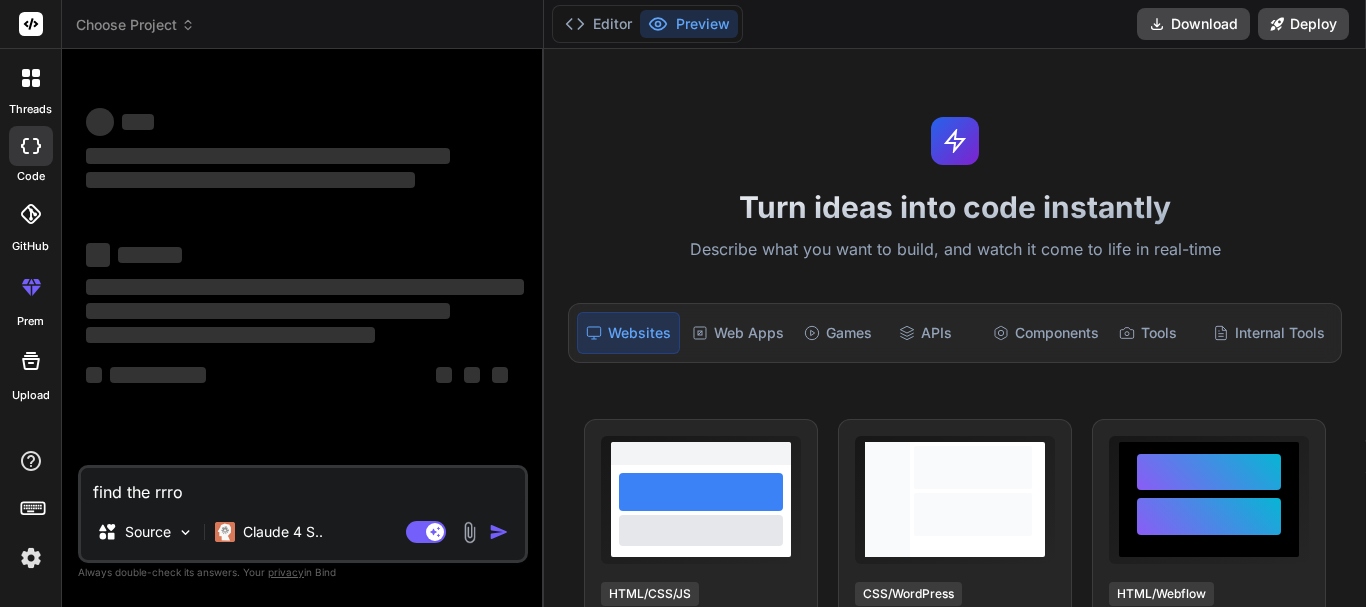 type on "find the rrr" 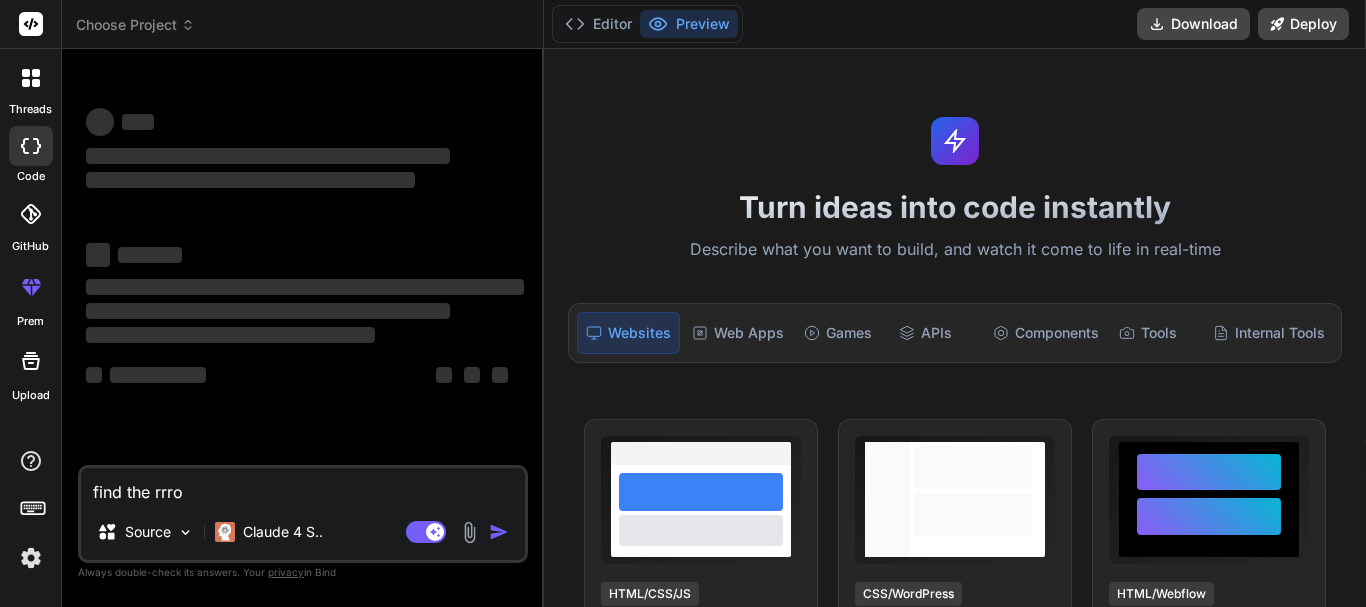 type on "x" 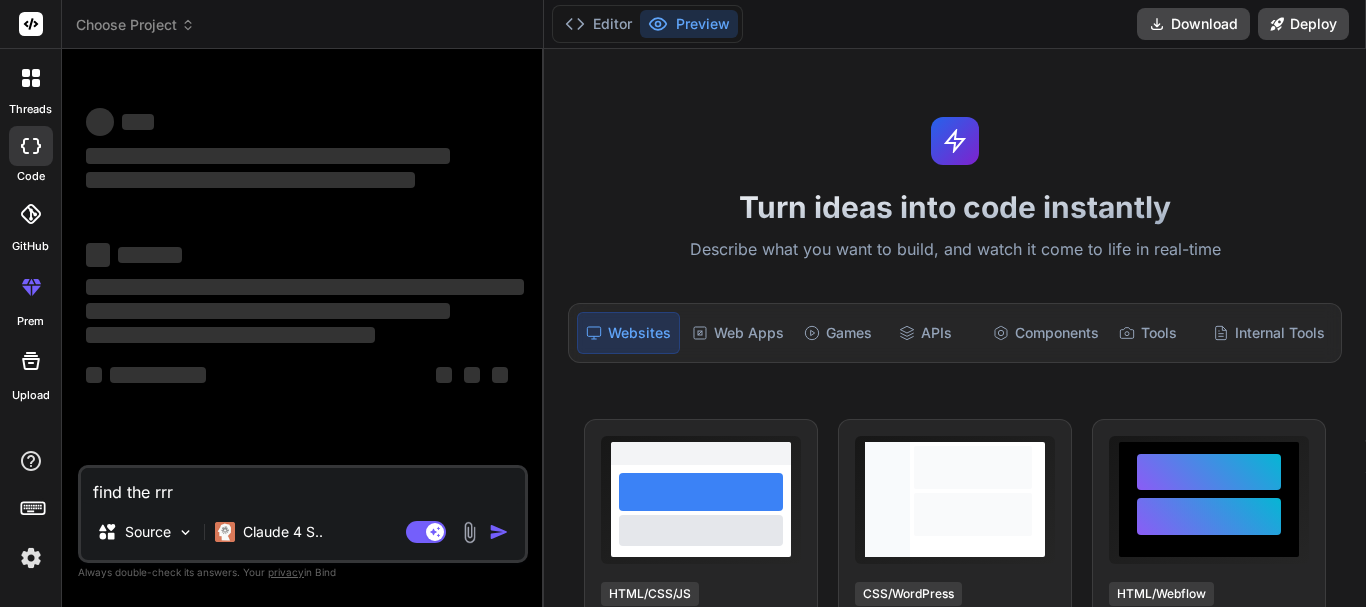 type on "find the rr" 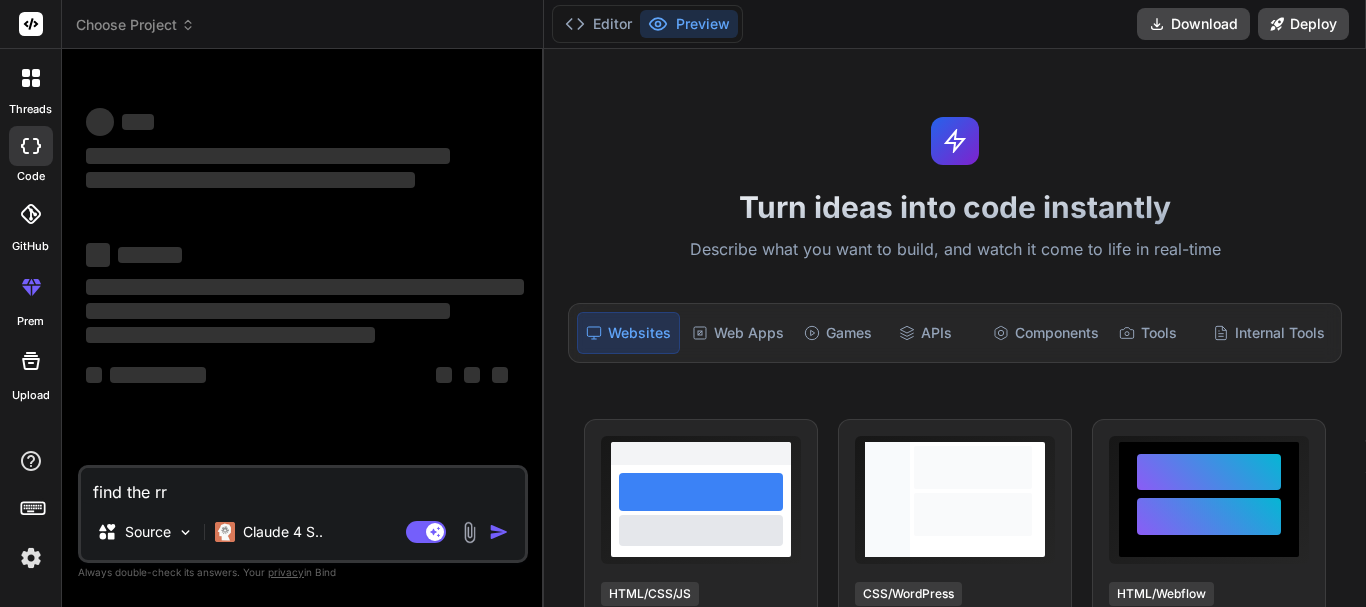 type on "find the r" 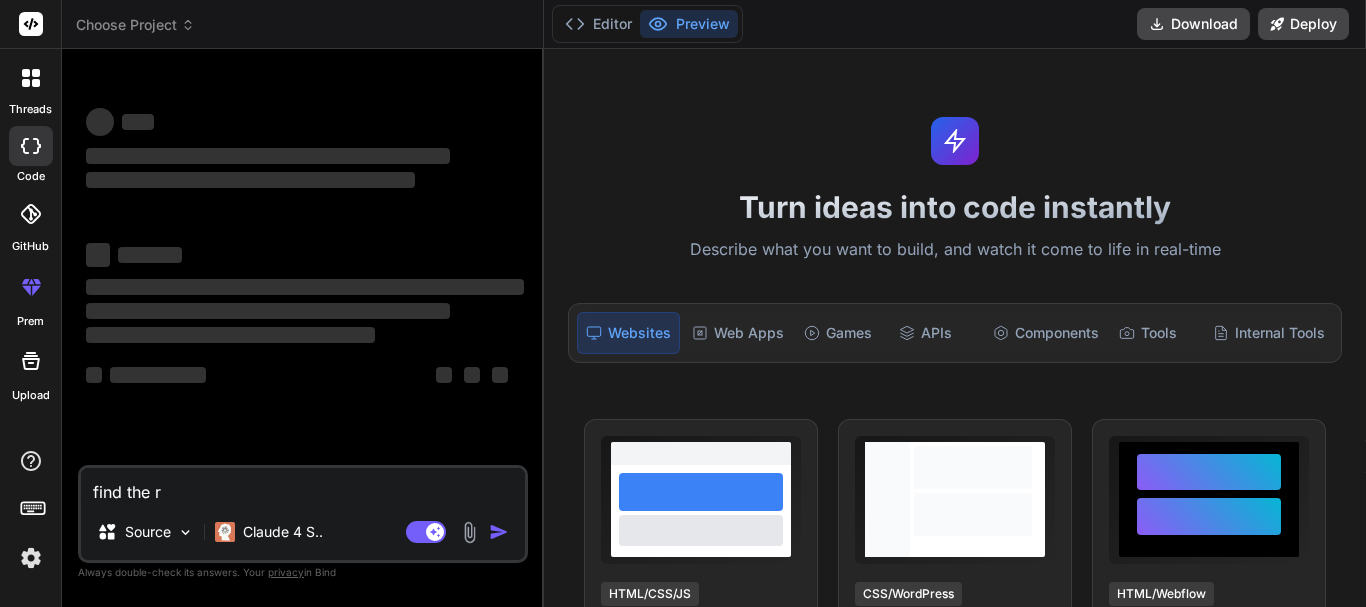 type on "find the" 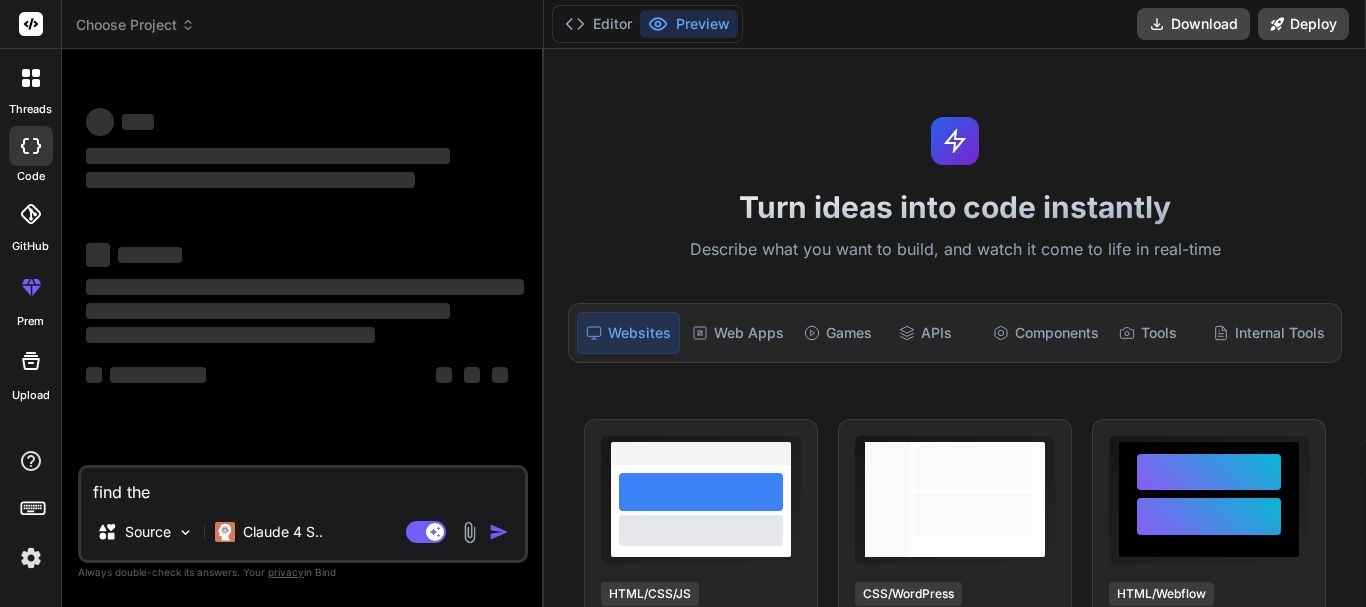 type on "x" 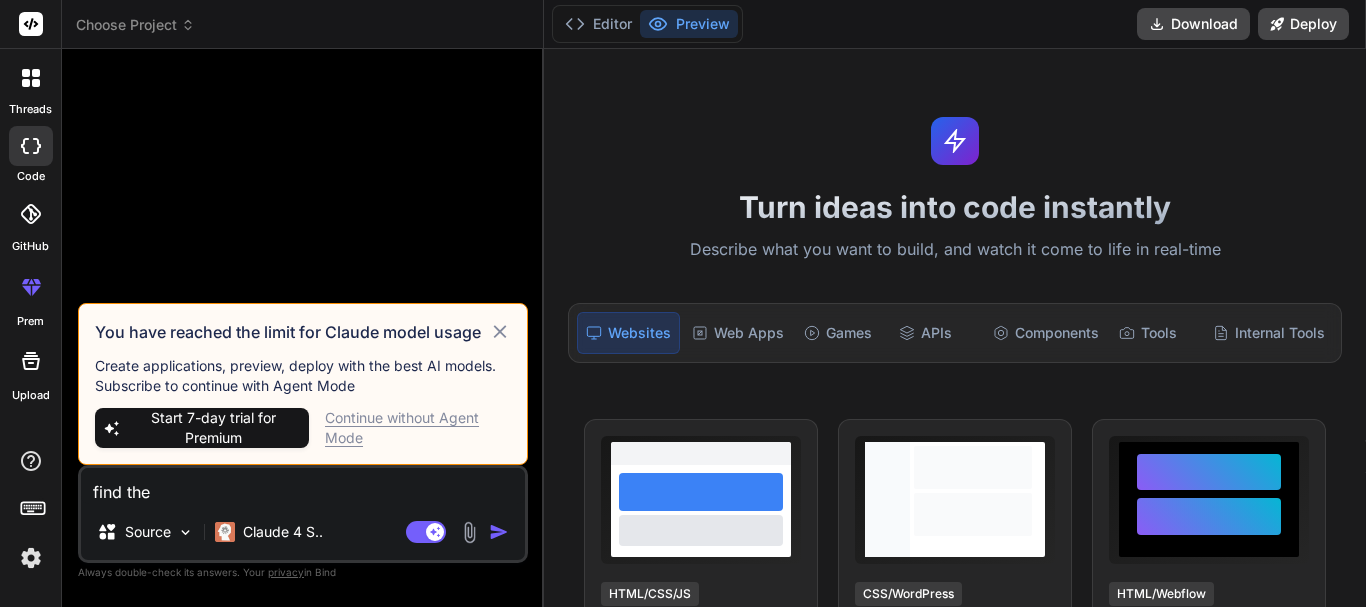 type on "find the e" 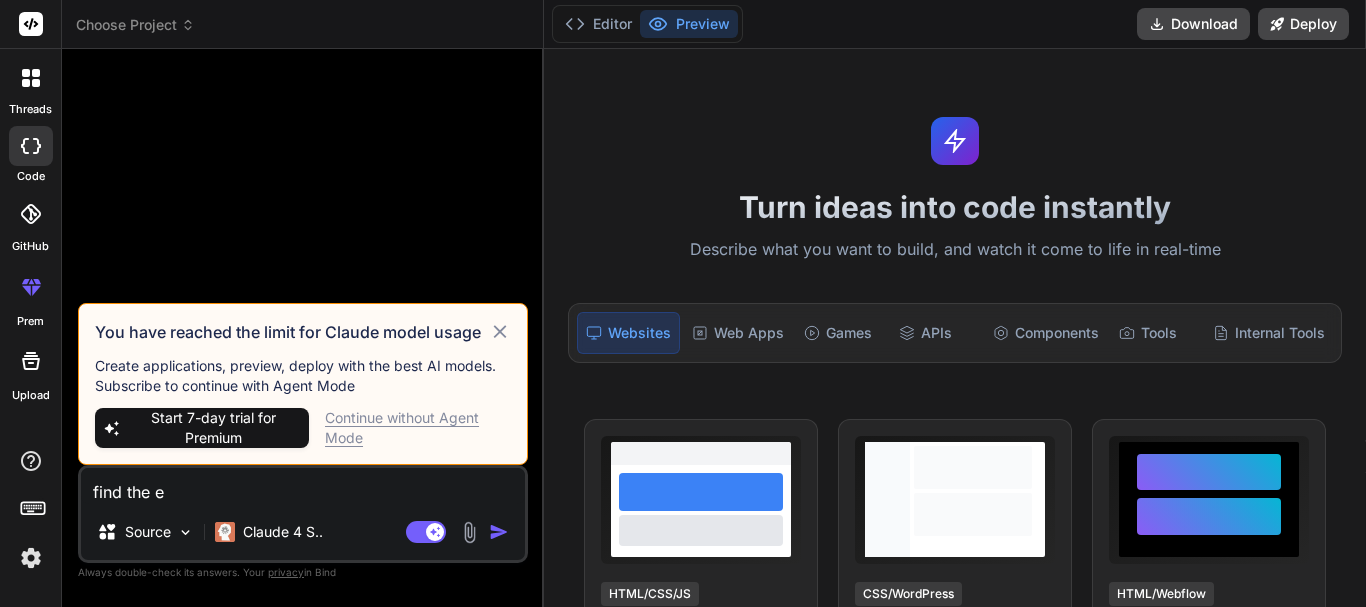 type on "find the er" 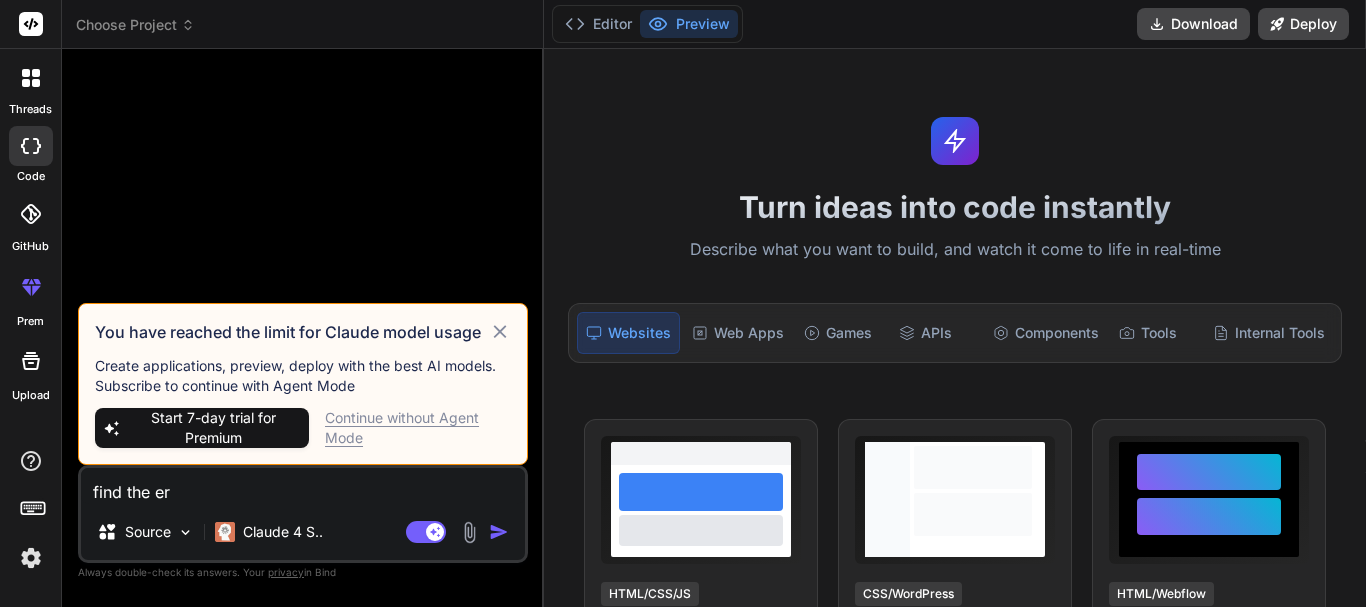type on "x" 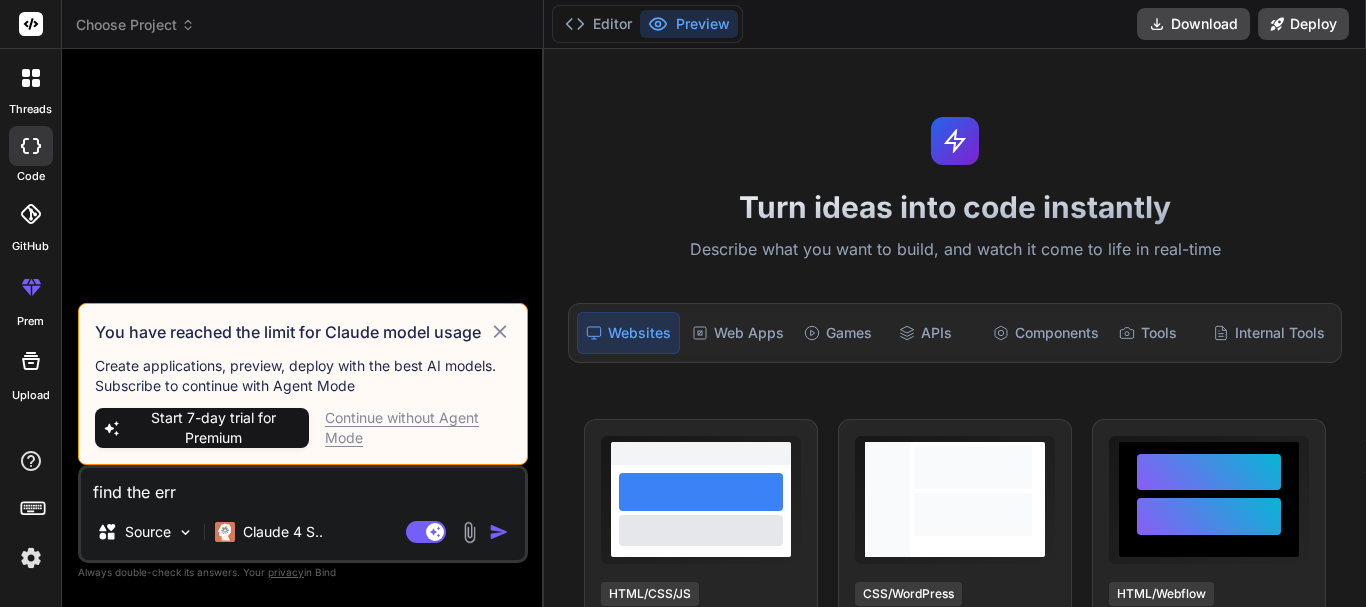 type on "find the erri" 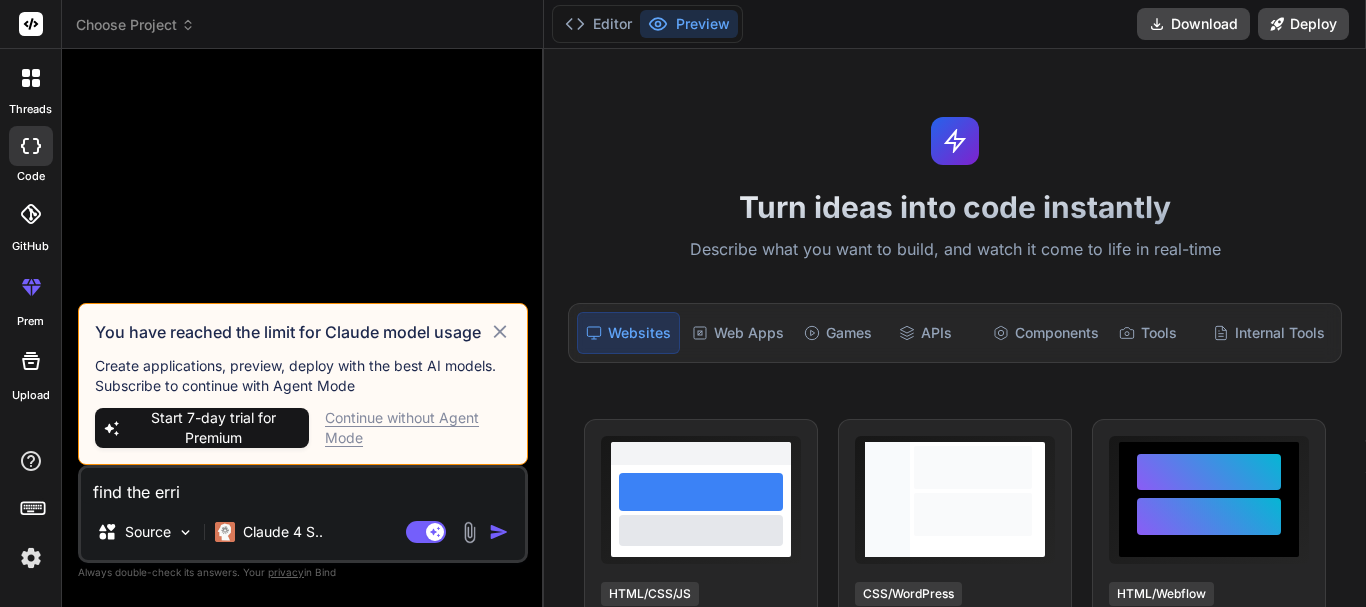 type on "find the errir" 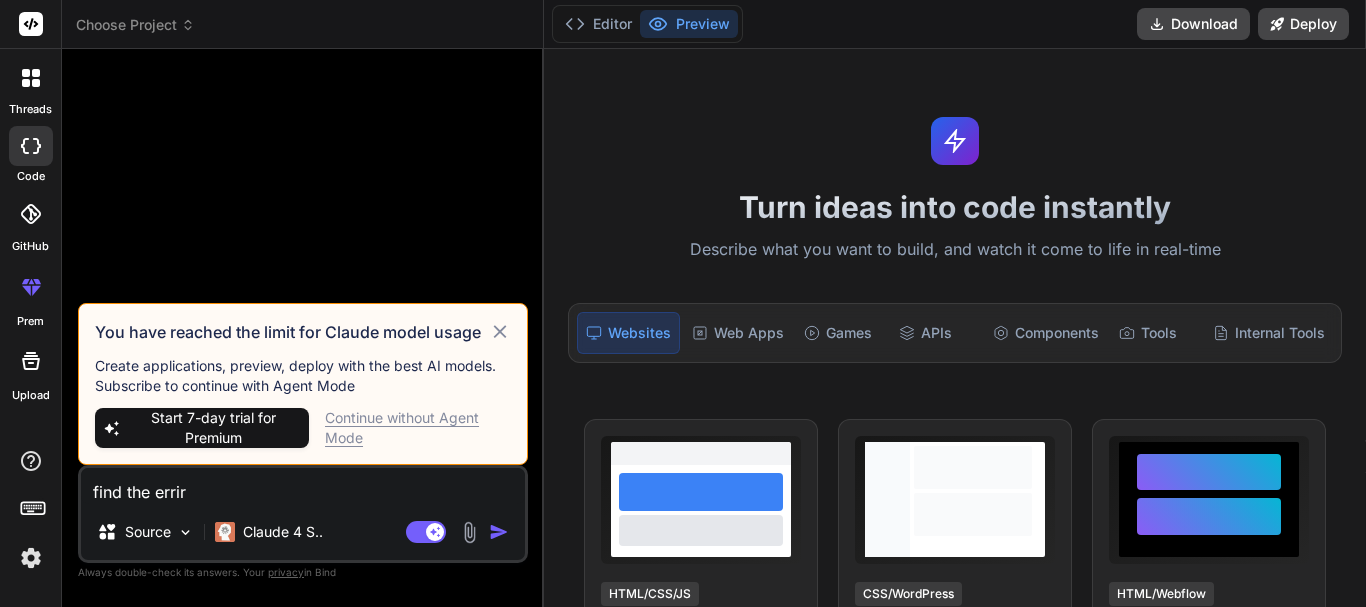type on "find the erri" 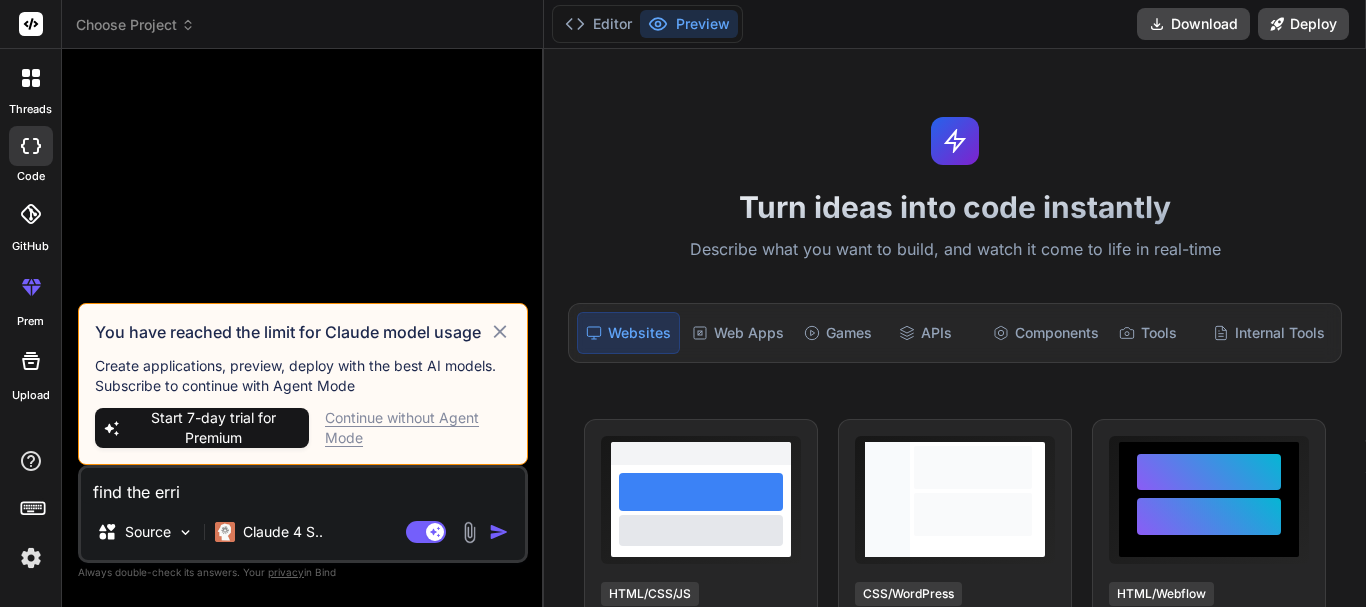 type on "find the err" 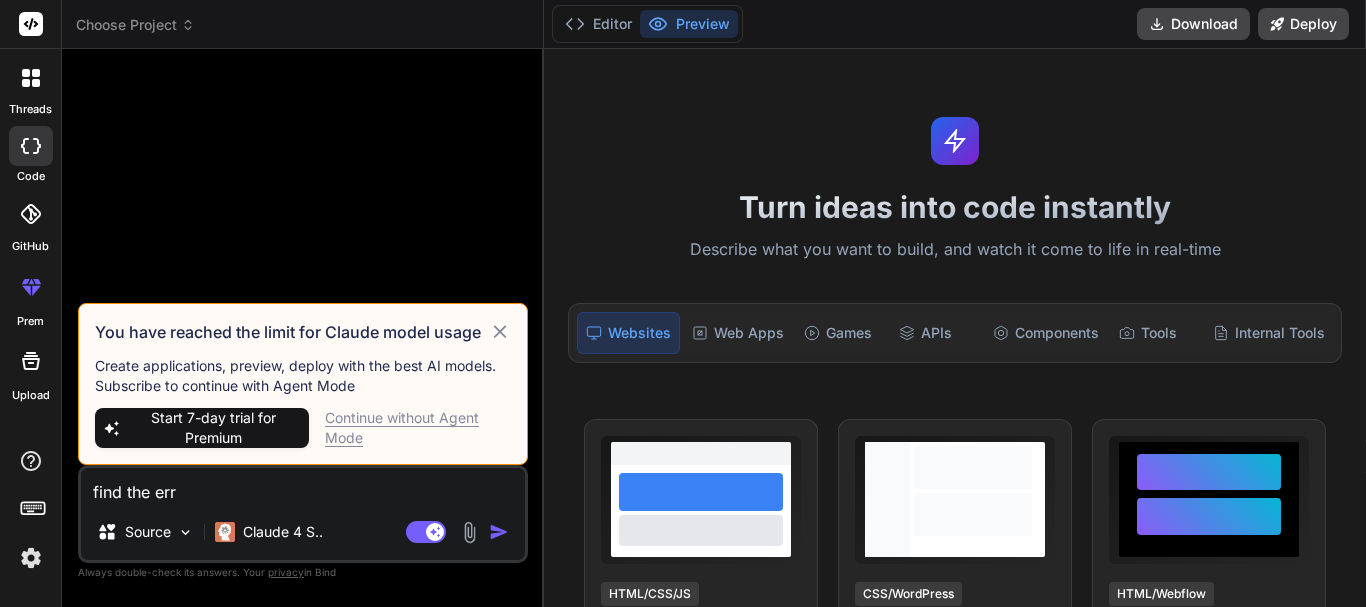 type on "find the erro" 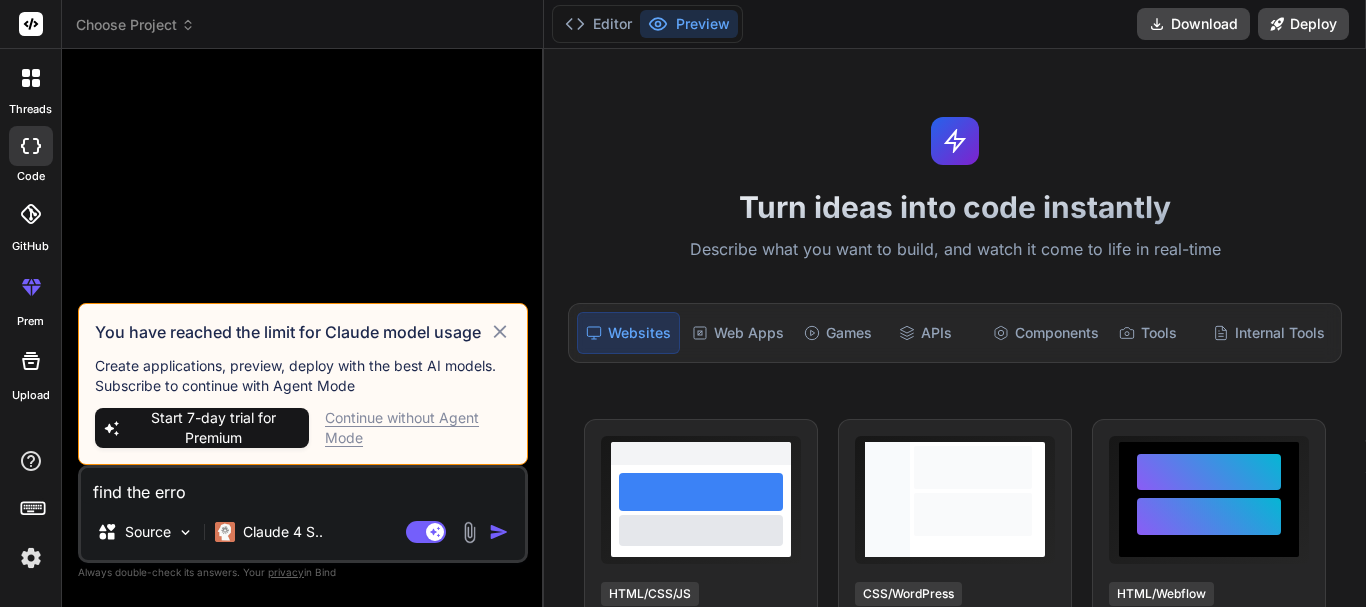 type on "find the error" 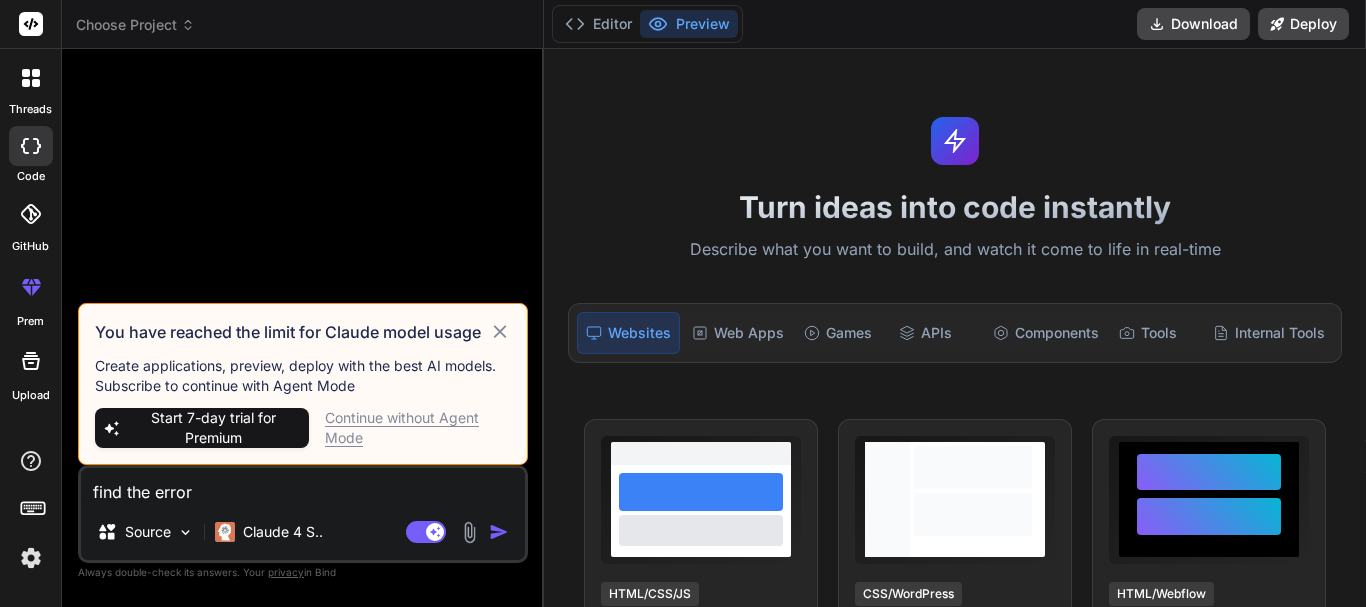 type on "x" 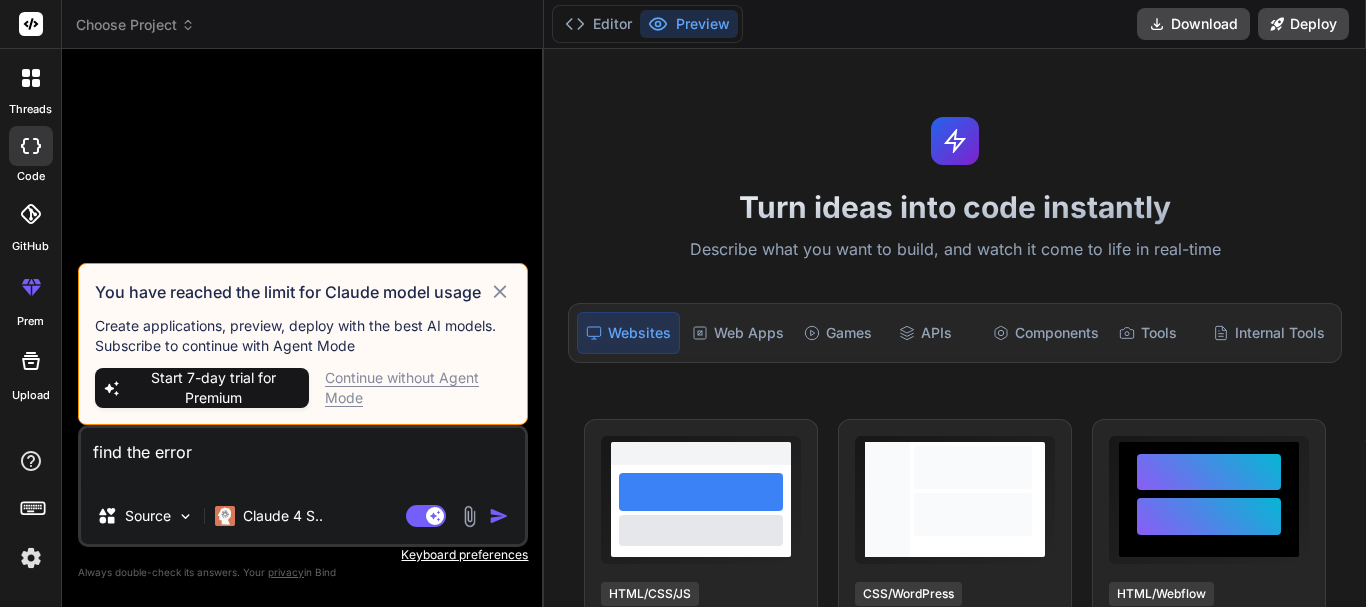 type on "find the error
$data = {
"userID": "[UUID]",
"contactIDs": [
"[UUID]"
],
"categoryIDs": [],
"listIDs": [],
"tagIDs": [],
"emailTemplateID": "",
"subject": "aswd",
"message": "<p><br />dsffedf<br /><br /><br />Thanks &amp; Regards,<br /><strong>[FIRST] [LAST] </strong><br />Chetu Inc. - Delivering world-class IT services <br />Email ID: <span style=\"text-decoration: underline;\">[EMAIL]</span></p>",
"loom": null,
"attachmentfileName": null,
"attachmentFiles": null,
"isEmailActivityTracker": 1,
"scheduleTimestamp": null,
"isEmailMessage": true,
"ccEmailIDS": [],
"bccEmailIDS": [],
"queueTempID": "[UUID]",
"queue": "send_email",
"env": "dev"
};" 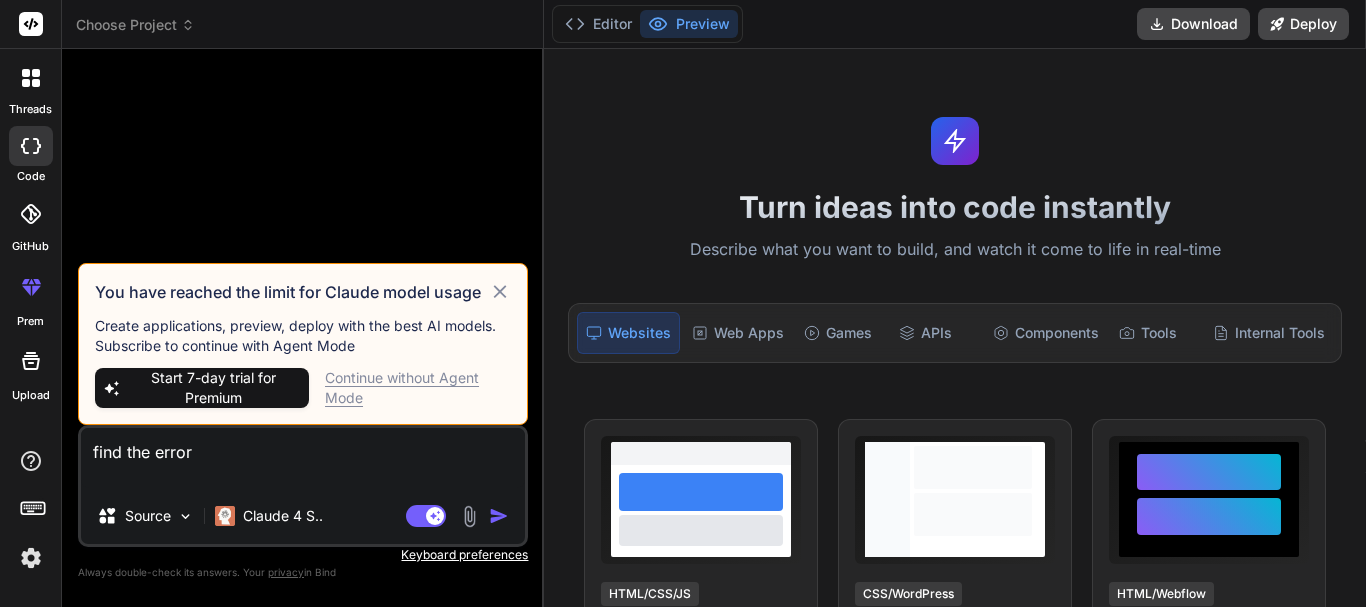 type on "x" 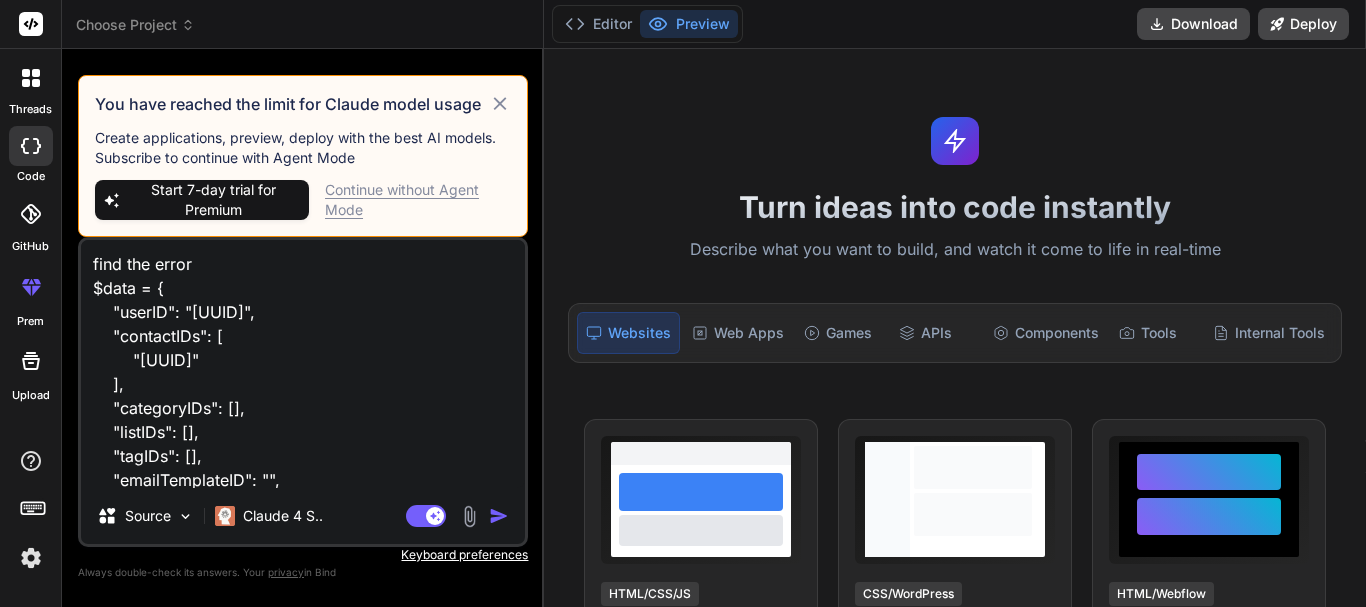 scroll, scrollTop: 530, scrollLeft: 0, axis: vertical 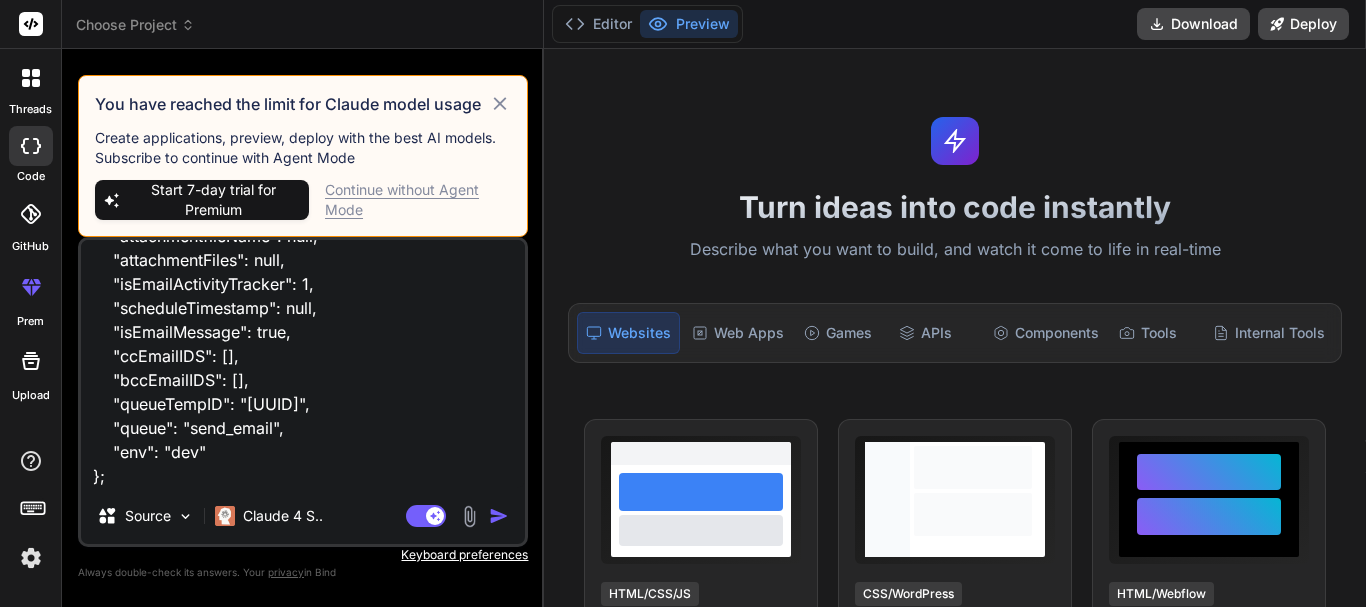type on "find the error
$data = {
"userID": "[UUID]",
"contactIDs": [
"[UUID]"
],
"categoryIDs": [],
"listIDs": [],
"tagIDs": [],
"emailTemplateID": "",
"subject": "aswd",
"message": "<p><br />dsffedf<br /><br /><br />Thanks &amp; Regards,<br /><strong>[FIRST] [LAST] </strong><br />Chetu Inc. - Delivering world-class IT services <br />Email ID: <span style=\"text-decoration: underline;\">[EMAIL]</span></p>",
"loom": null,
"attachmentfileName": null,
"attachmentFiles": null,
"isEmailActivityTracker": 1,
"scheduleTimestamp": null,
"isEmailMessage": true,
"ccEmailIDS": [],
"bccEmailIDS": [],
"queueTempID": "[UUID]",
"queue": "send_email",
"env": "dev"
};" 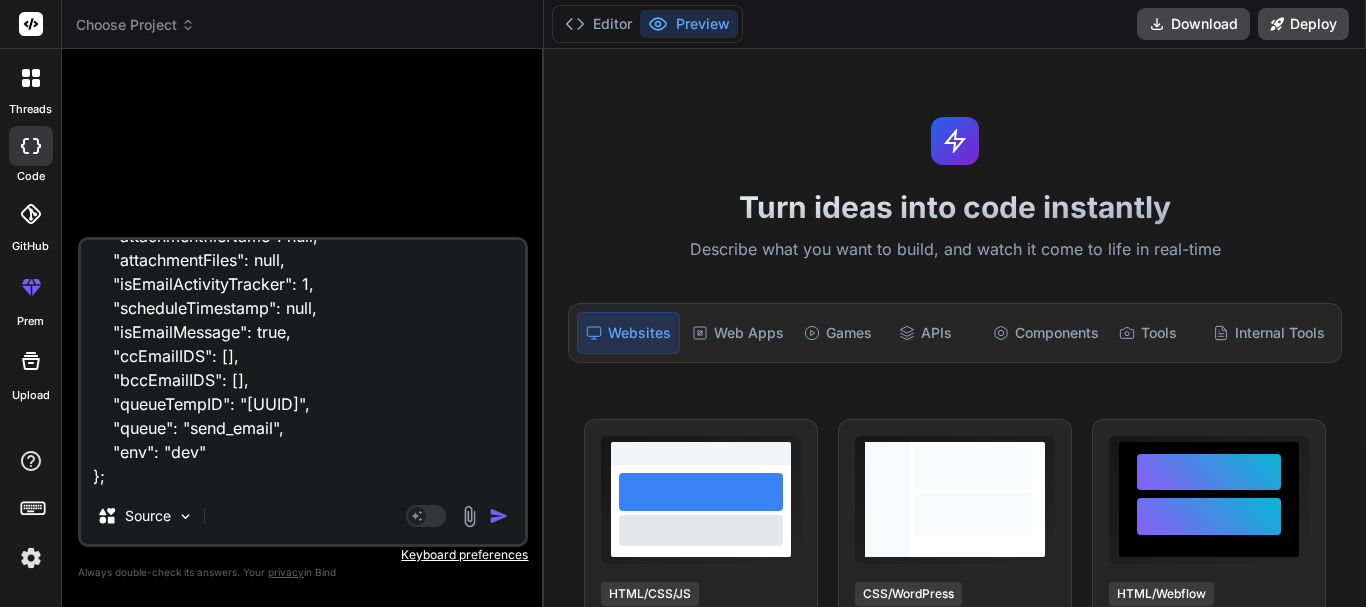 click at bounding box center [499, 516] 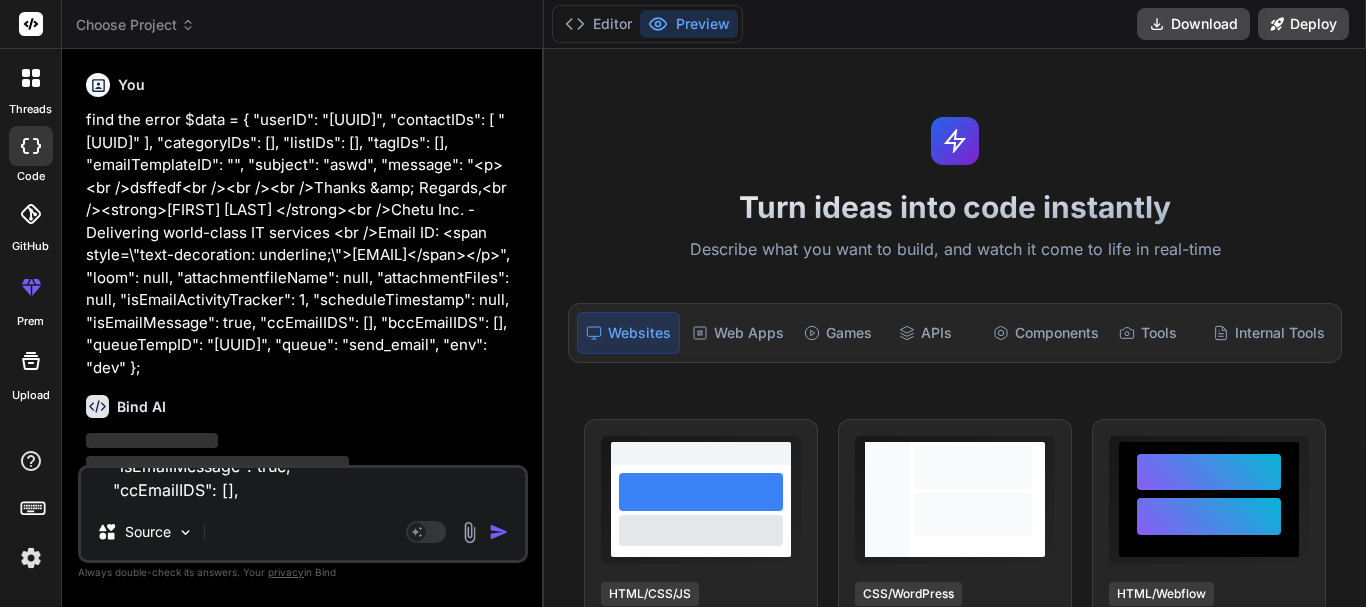 scroll, scrollTop: 0, scrollLeft: 0, axis: both 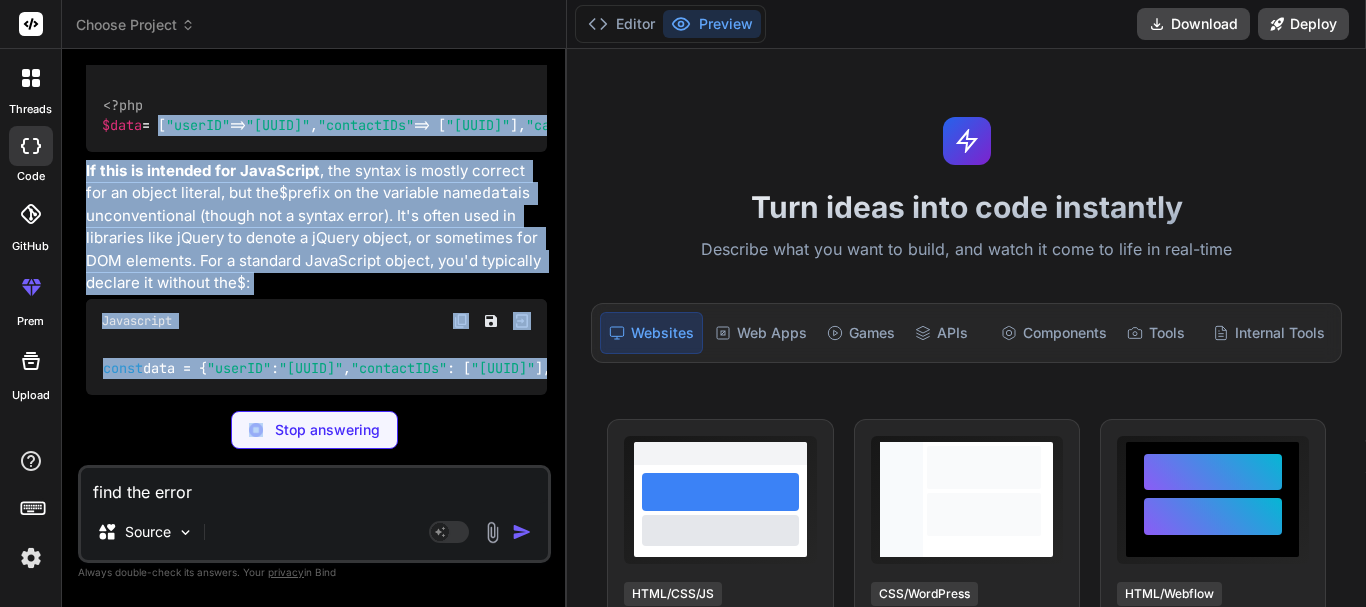 type on "x" 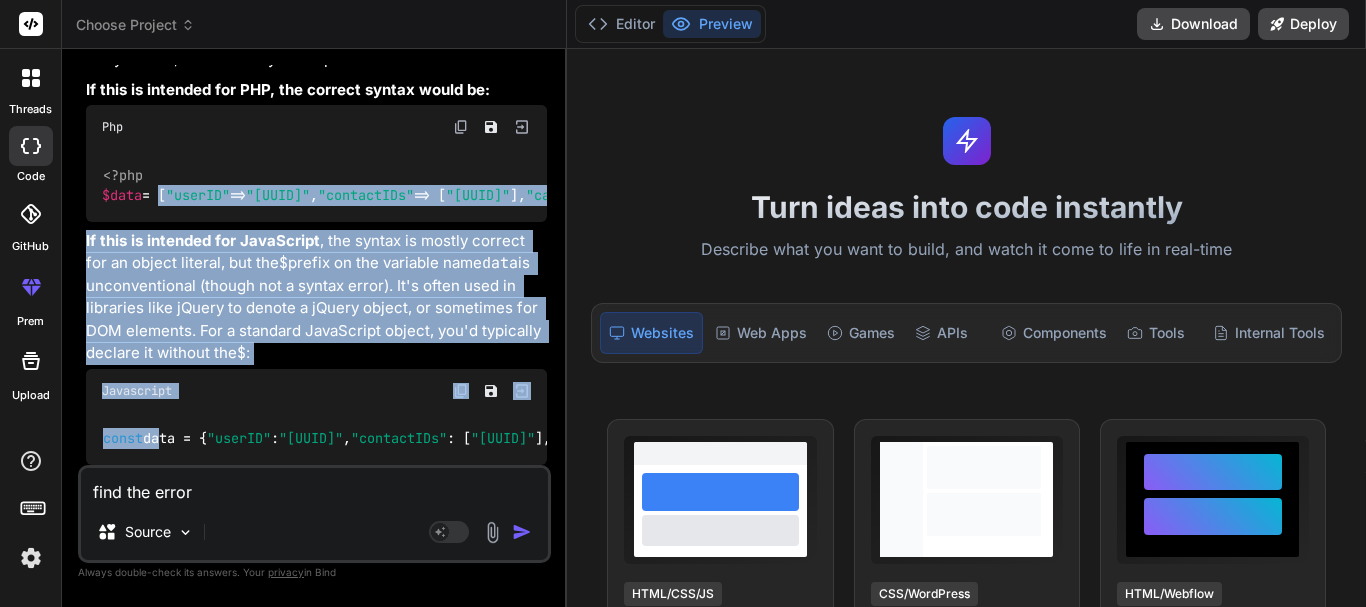 scroll, scrollTop: 967, scrollLeft: 0, axis: vertical 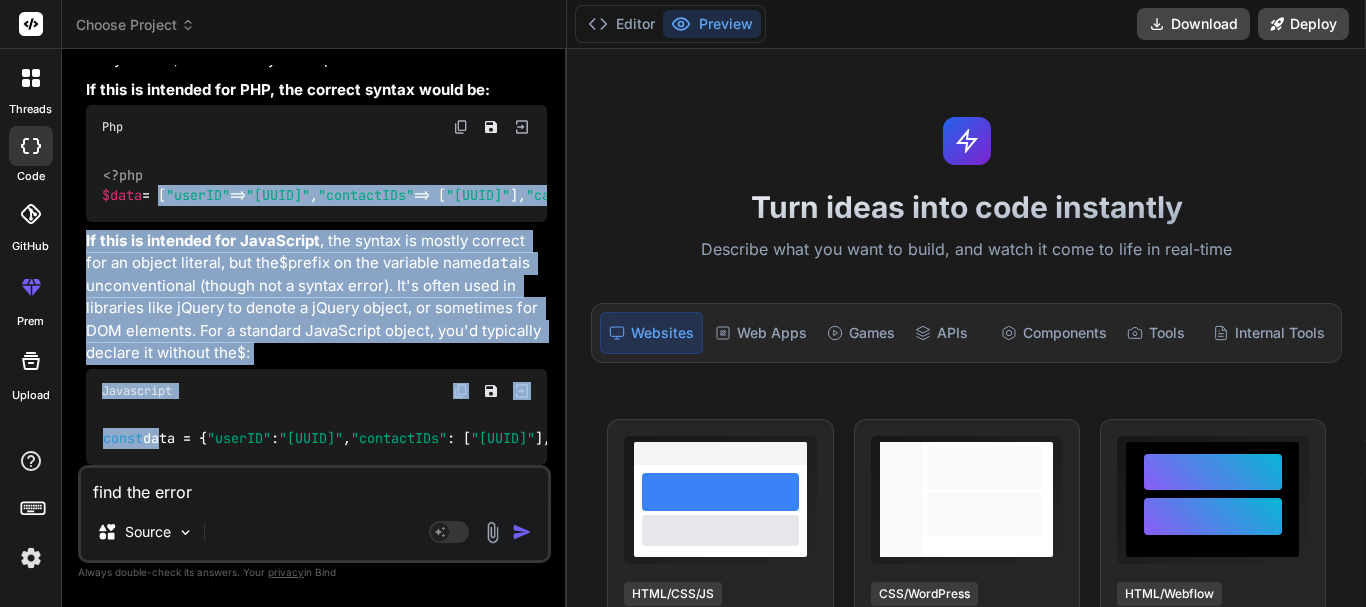 click on "<?php
$data  = [
"userID"  =>  "[UUID]" ,
"contactIDs"  => [
"[UUID]"
],
"categoryIDs"  => [],
"listIDs"  => [],
"tagIDs"  => [],
"emailTemplateID"  =>  "" ,
"subject"  =>  "aswd" ,
"message"  =>  "<p><br />dsffedf<br /><br /><br />Thanks &amp; Regards,<br /><strong>[FIRST] [LAST] </strong><br />Chetu Inc. - Delivering world-class IT services <br />Email ID: <span style=\"text-decoration: underline;\">[EMAIL]</span></p>" ,
"loom"  =>  null ,
"attachmentfileName"  =>  null ,
"attachmentFiles"  =>  null ,
"isEmailActivityTracker"  =>  1 ,
"scheduleTimestamp"  =>  null ,
"isEmailMessage"  =>  true ,
"ccEmailIDS"  => [],
"bccEmailIDS"  => [],
"queueTempID"  =>  "[UUID]" ,
"queue"  =>  "send_email" ,
"env"  =>  "dev"
];
?>" at bounding box center (316, 185) 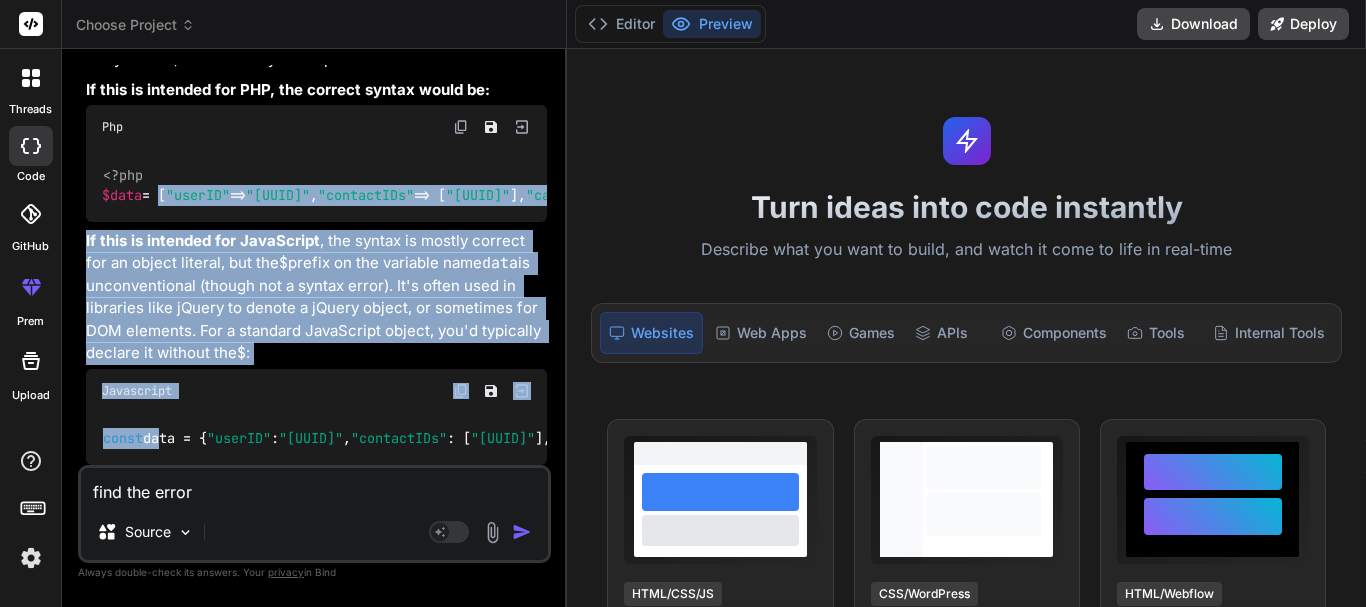 scroll, scrollTop: 1406, scrollLeft: 0, axis: vertical 